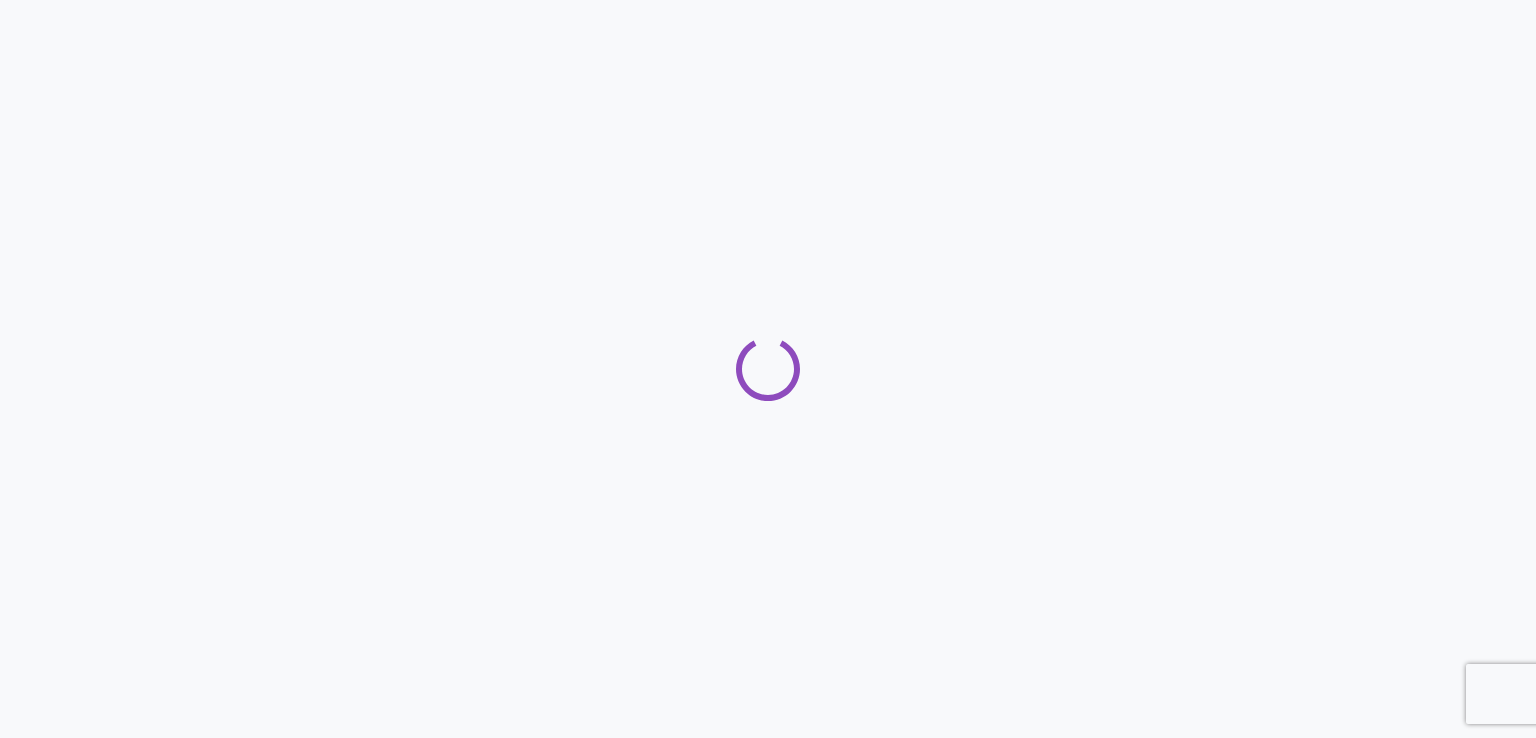 scroll, scrollTop: 0, scrollLeft: 0, axis: both 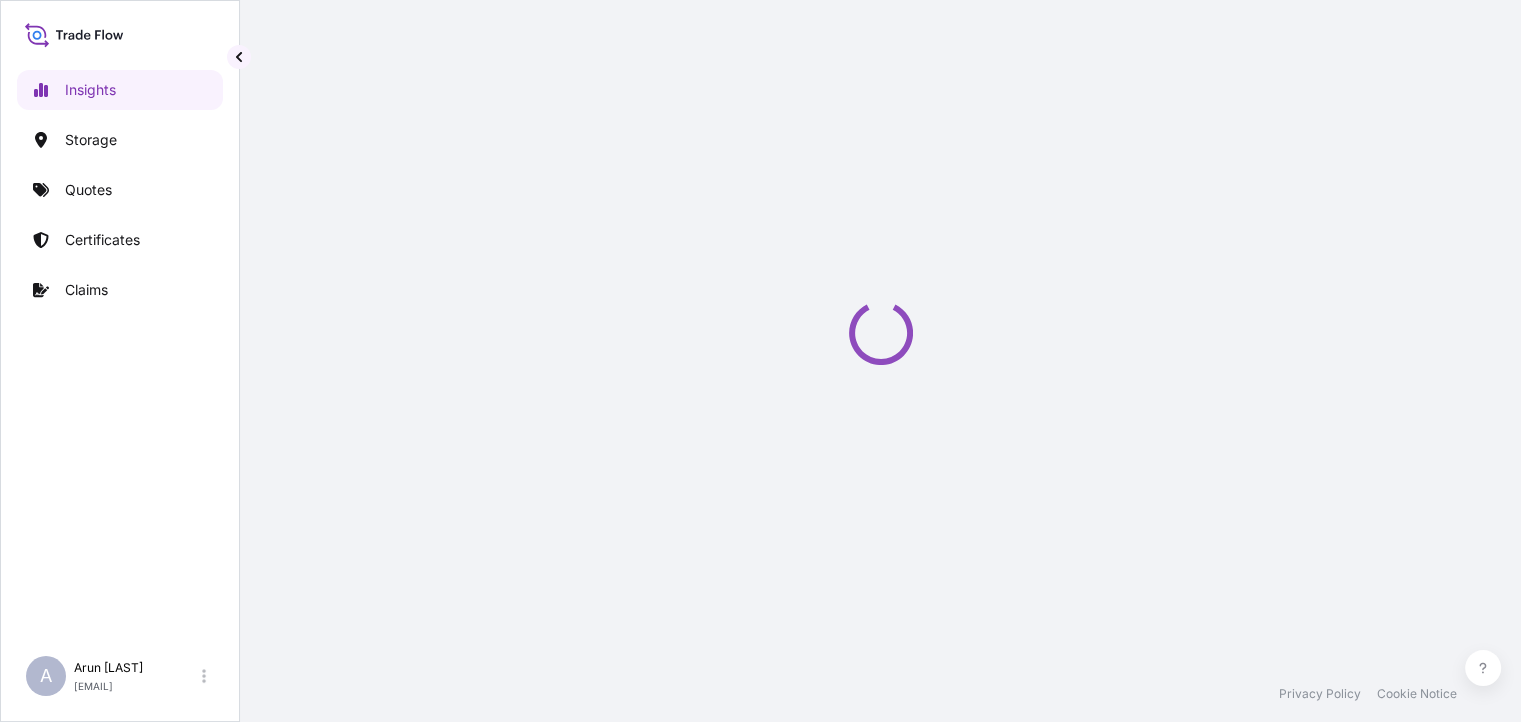 select on "2025" 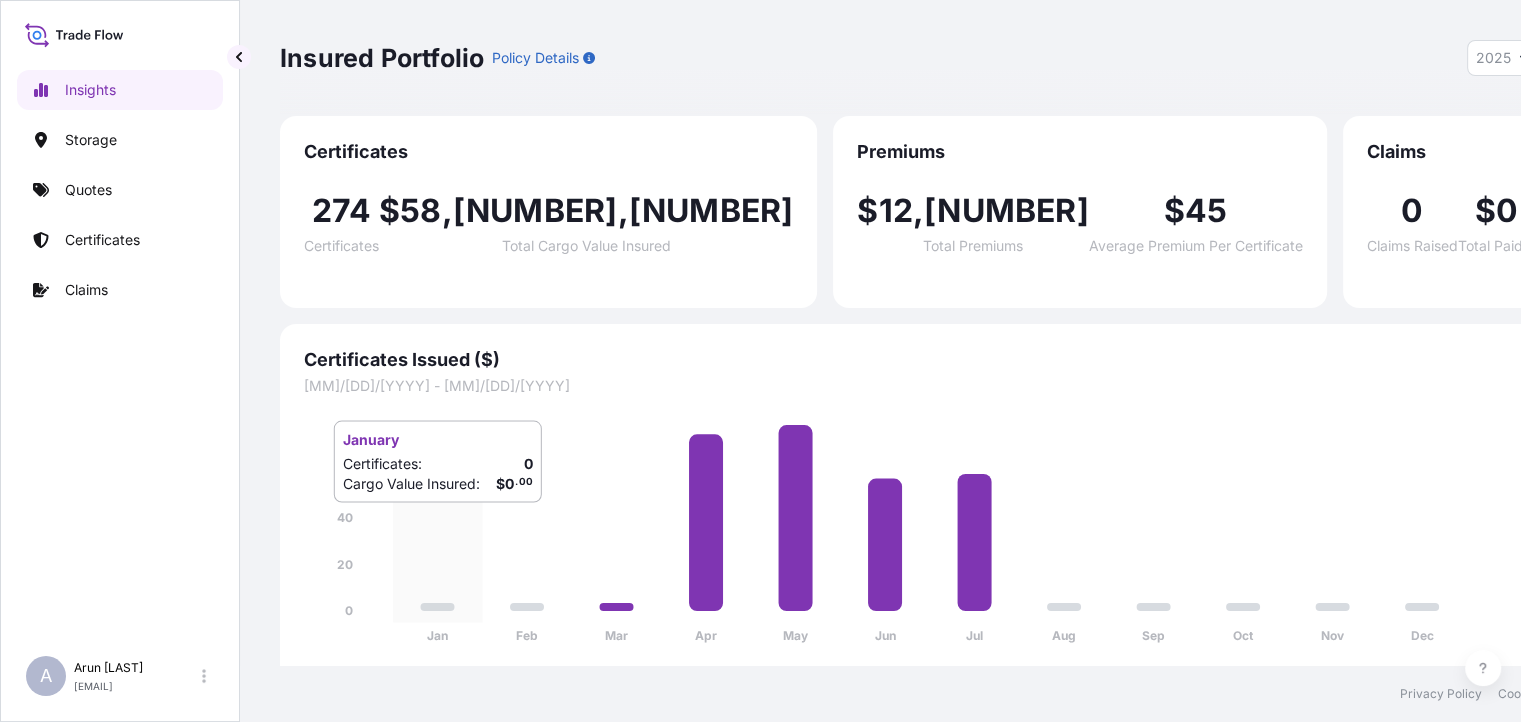 scroll, scrollTop: 0, scrollLeft: 0, axis: both 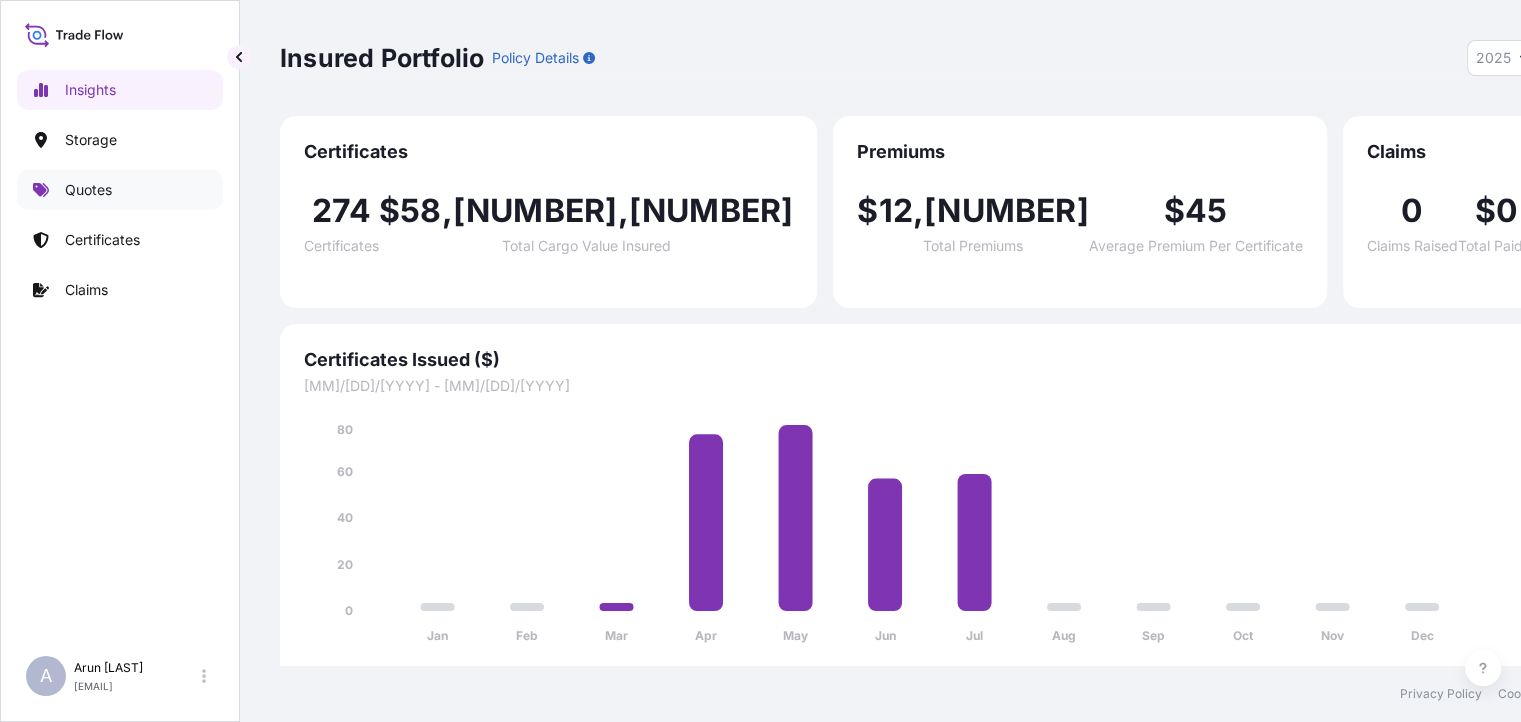 click on "Quotes" at bounding box center [88, 190] 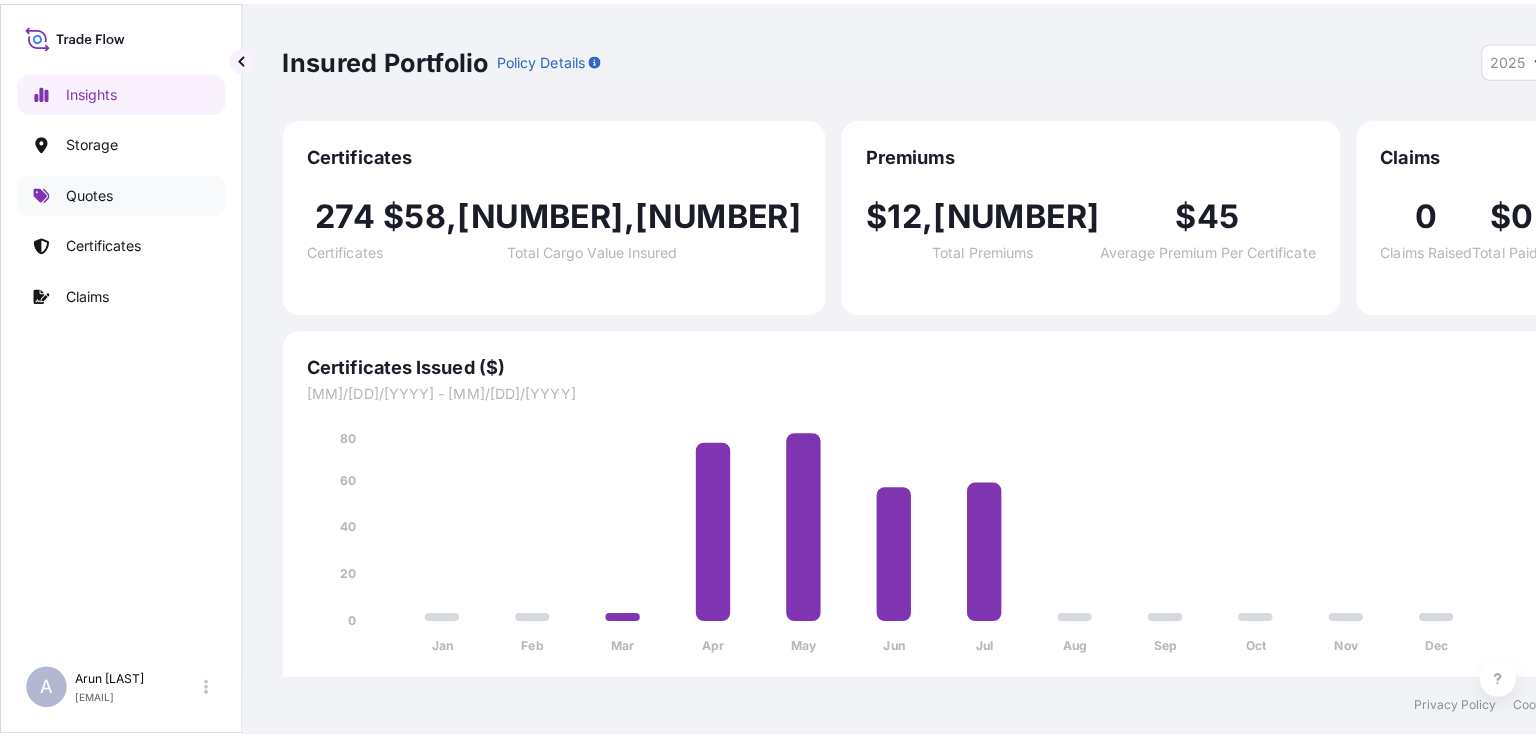 scroll, scrollTop: 0, scrollLeft: 0, axis: both 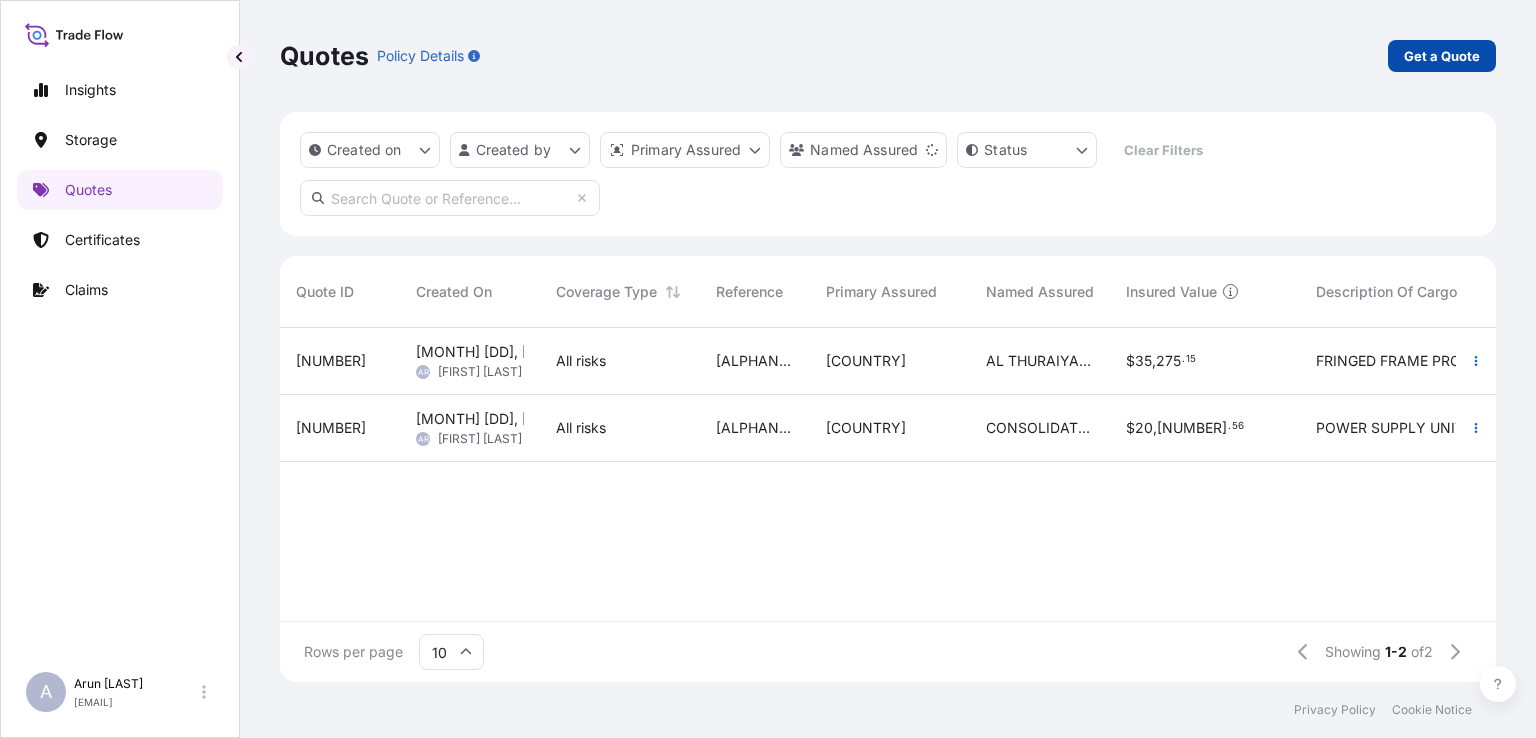 click on "Get a Quote" at bounding box center [1442, 56] 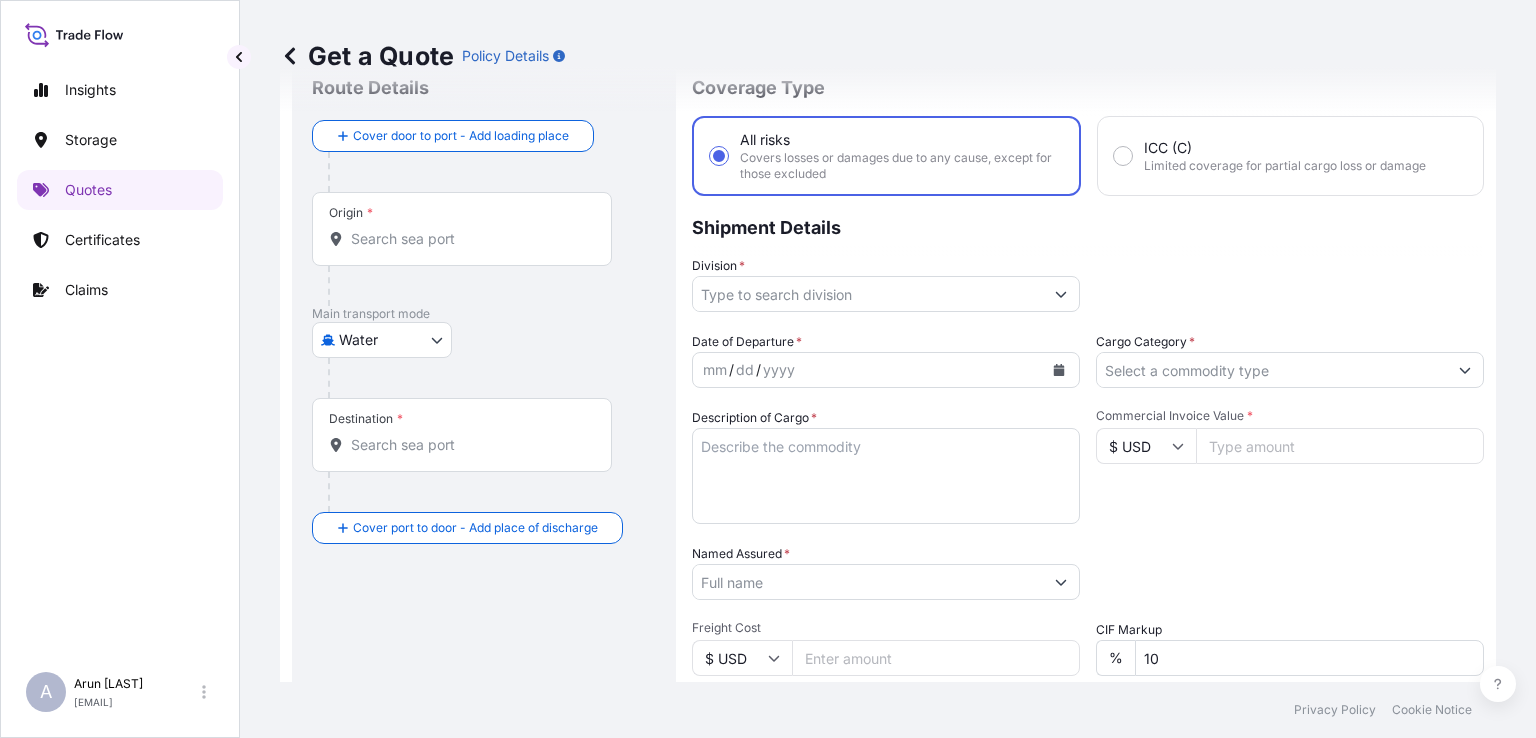 scroll, scrollTop: 100, scrollLeft: 0, axis: vertical 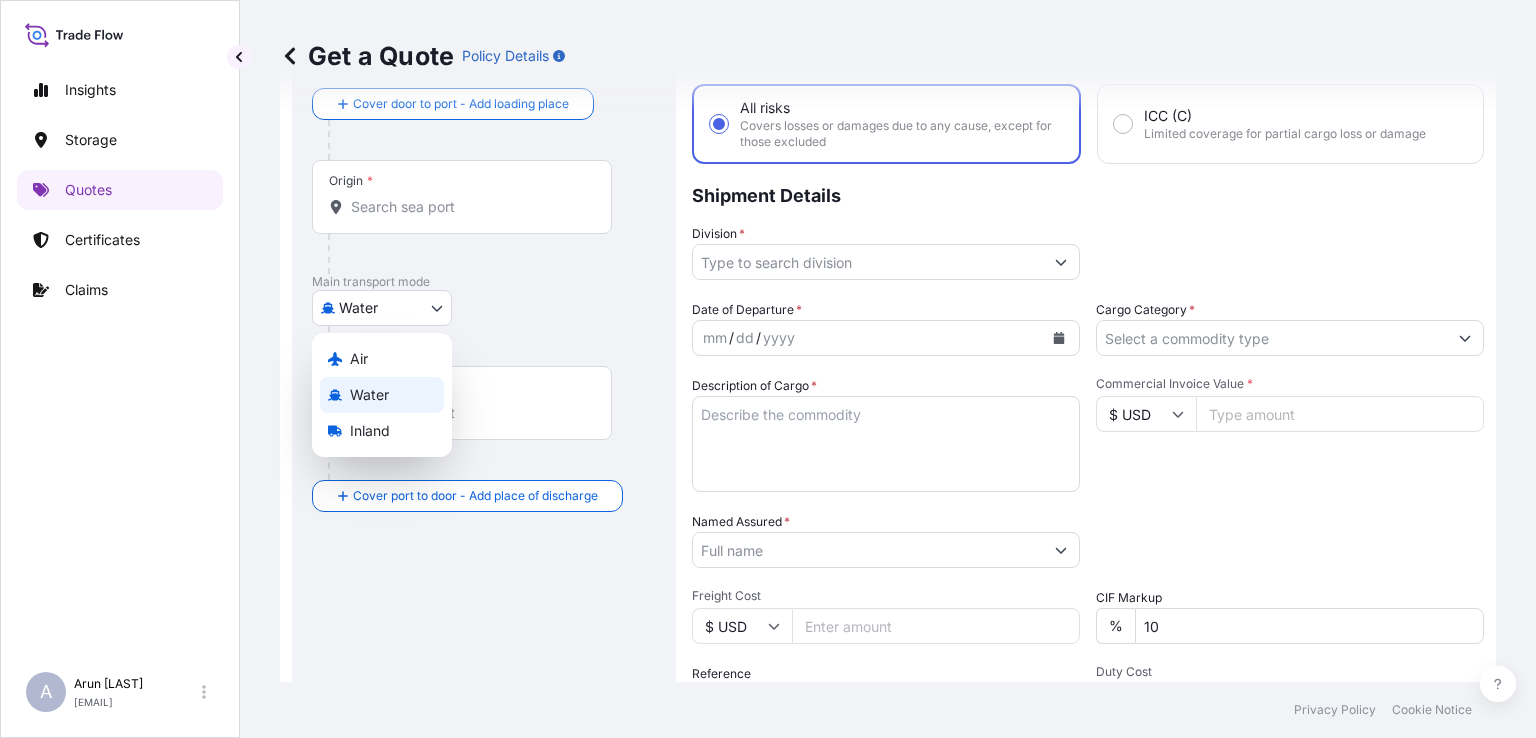 click on "Insights Storage Quotes Certificates Claims A [FIRST]   [LAST] [EMAIL] Get a Quote Policy Details Route Details   Cover door to port - Add loading place Place of loading Road / Inland Road / Inland Origin * Main transport mode Water Air Water Inland Destination * Cover port to door - Add place of discharge Road / Inland Road / Inland Place of Discharge Coverage Type All risks Covers losses or damages due to any cause, except for those excluded ICC (C) Limited coverage for partial cargo loss or damage Shipment Details Division * Date of Departure * mm / dd / yyyy Cargo Category * Description of Cargo * Commercial Invoice Value   * $ USD Named Assured * Packing Category Select a packing category Please select a primary mode of transportation first. Freight Cost   $ USD CIF Markup % 10 Reference Duty Cost   $ USD Vessel Name Marks & Numbers Letter of Credit This shipment has a letter of credit Letter of credit * Letter of credit may not exceed 12000 characters Get a Quote
0" at bounding box center (768, 369) 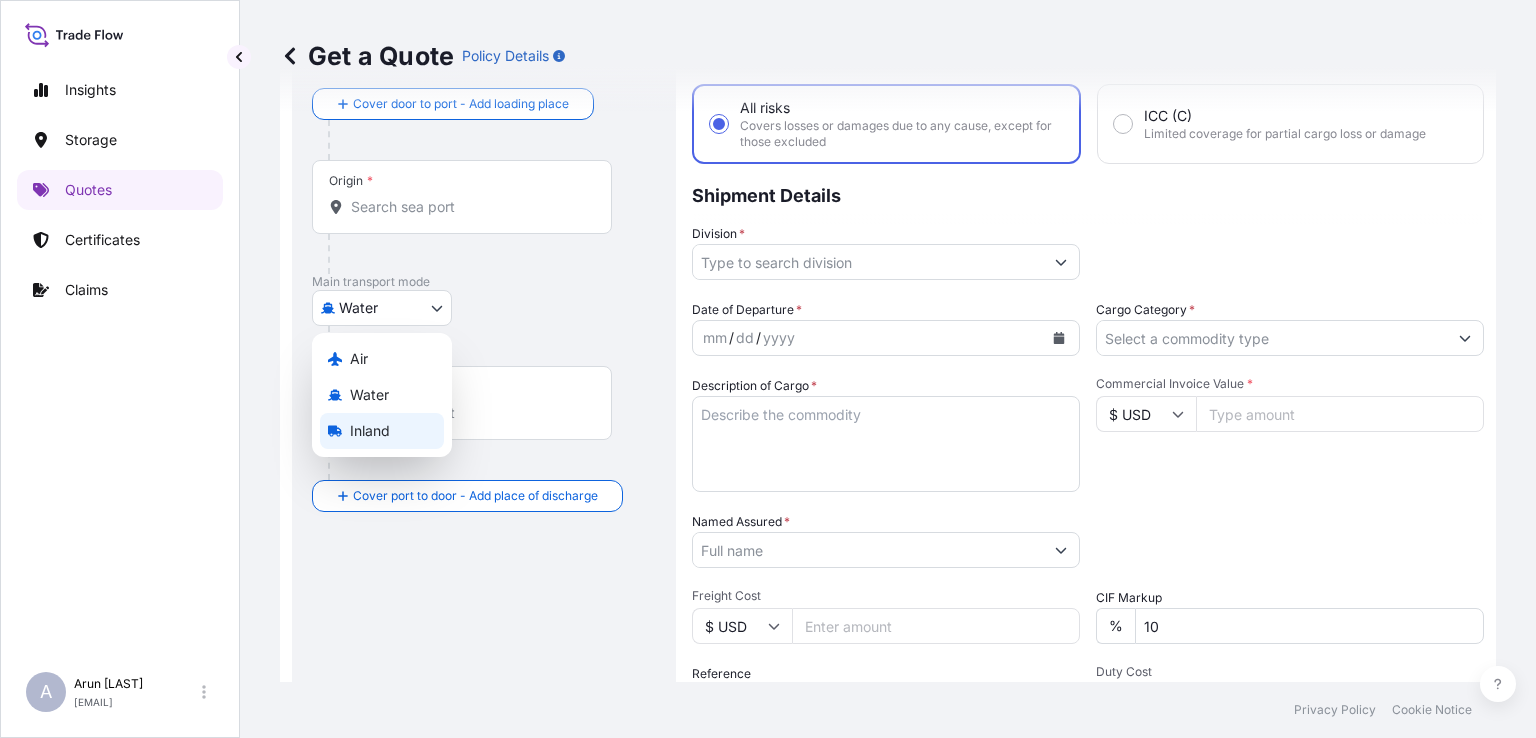 click on "Inland" at bounding box center (382, 431) 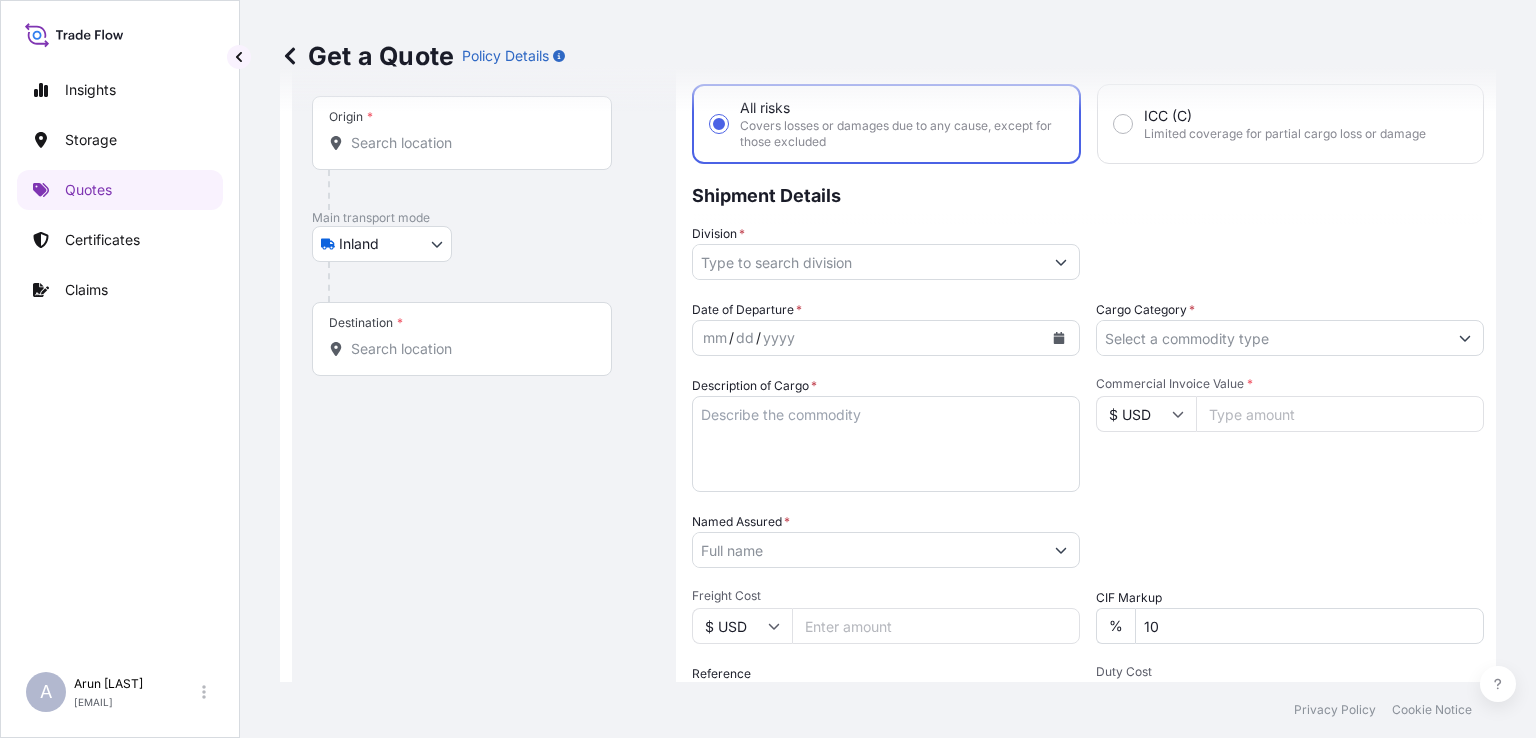 click on "Origin *" at bounding box center (462, 133) 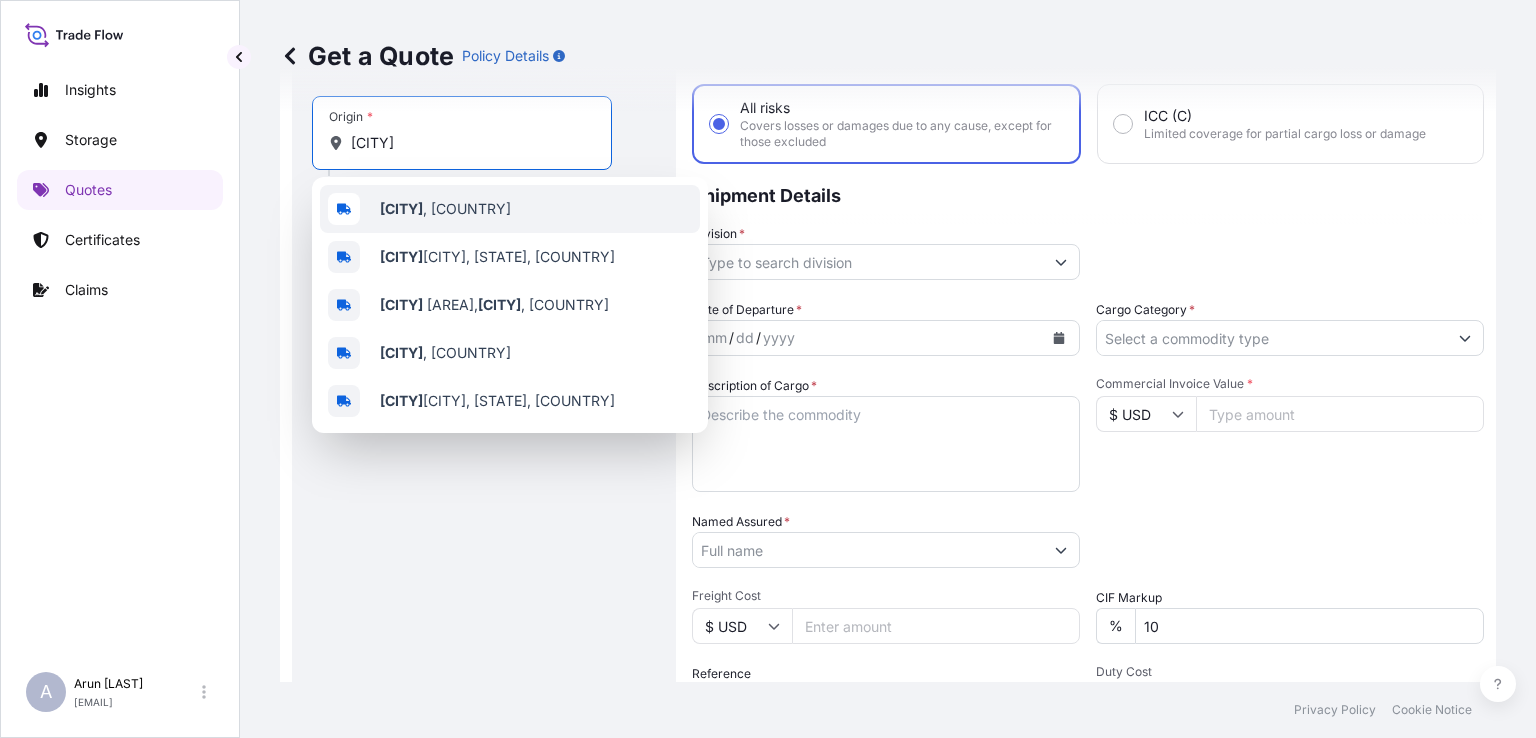 click on "[CITY], [COUNTRY]" at bounding box center (445, 209) 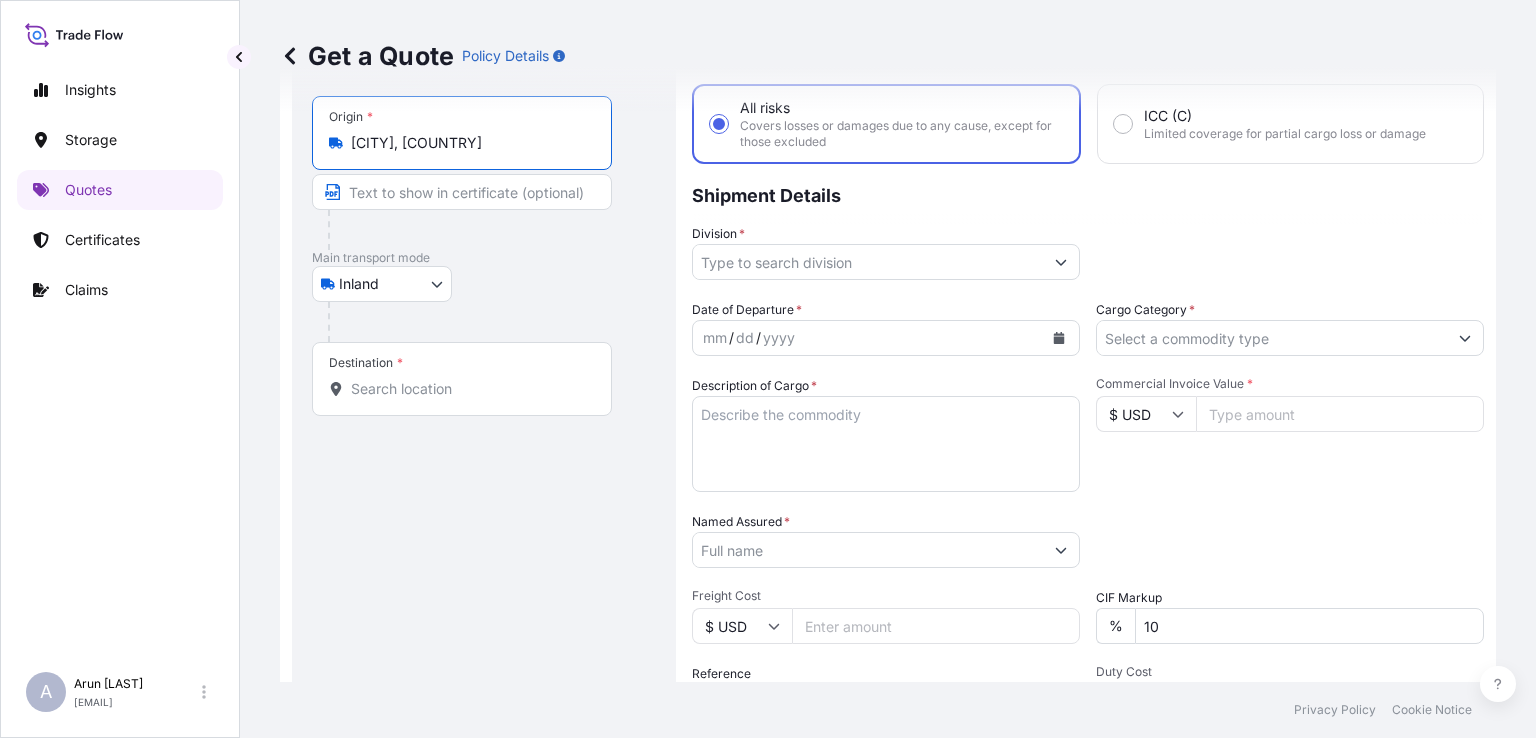type on "[CITY], [COUNTRY]" 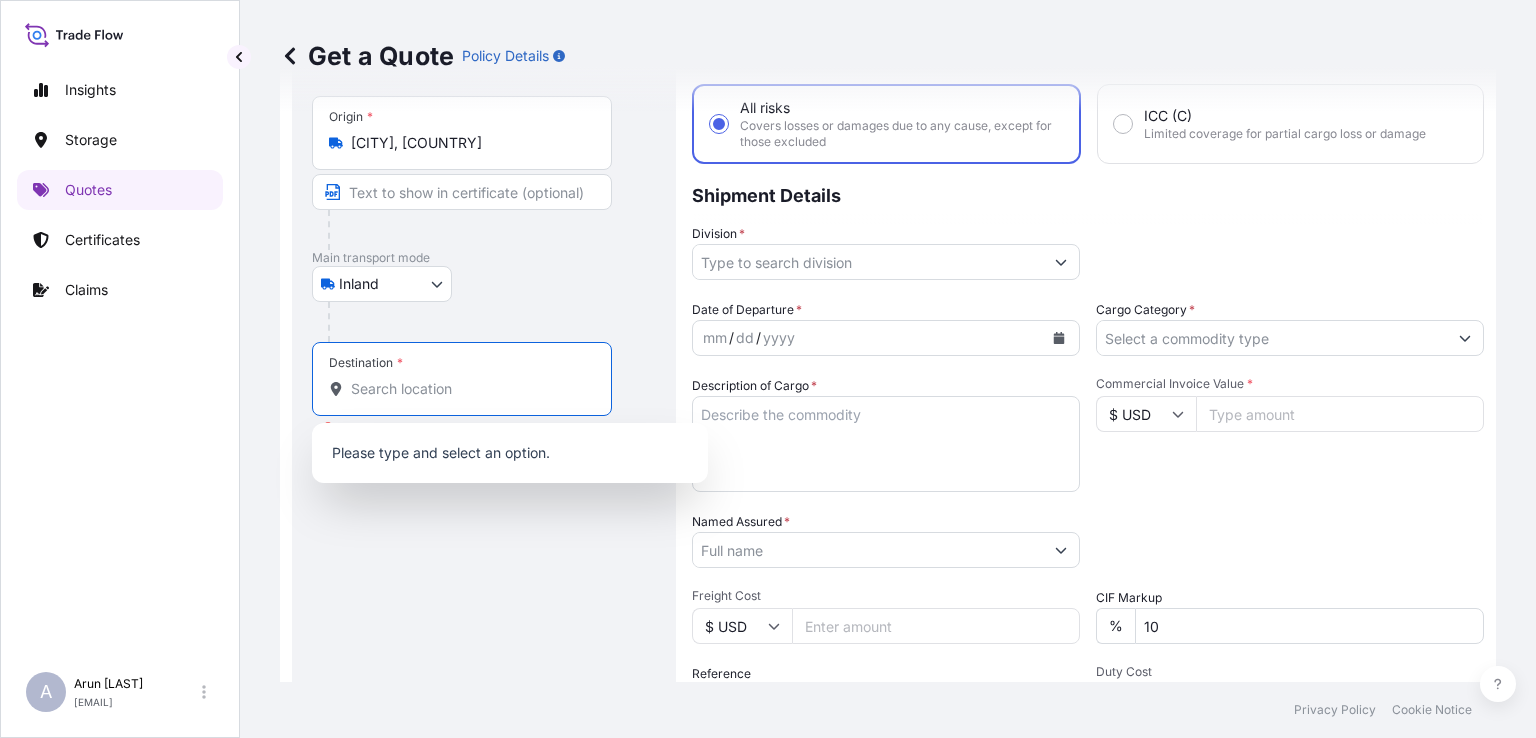 click on "Destination * Please select a destination" at bounding box center (469, 389) 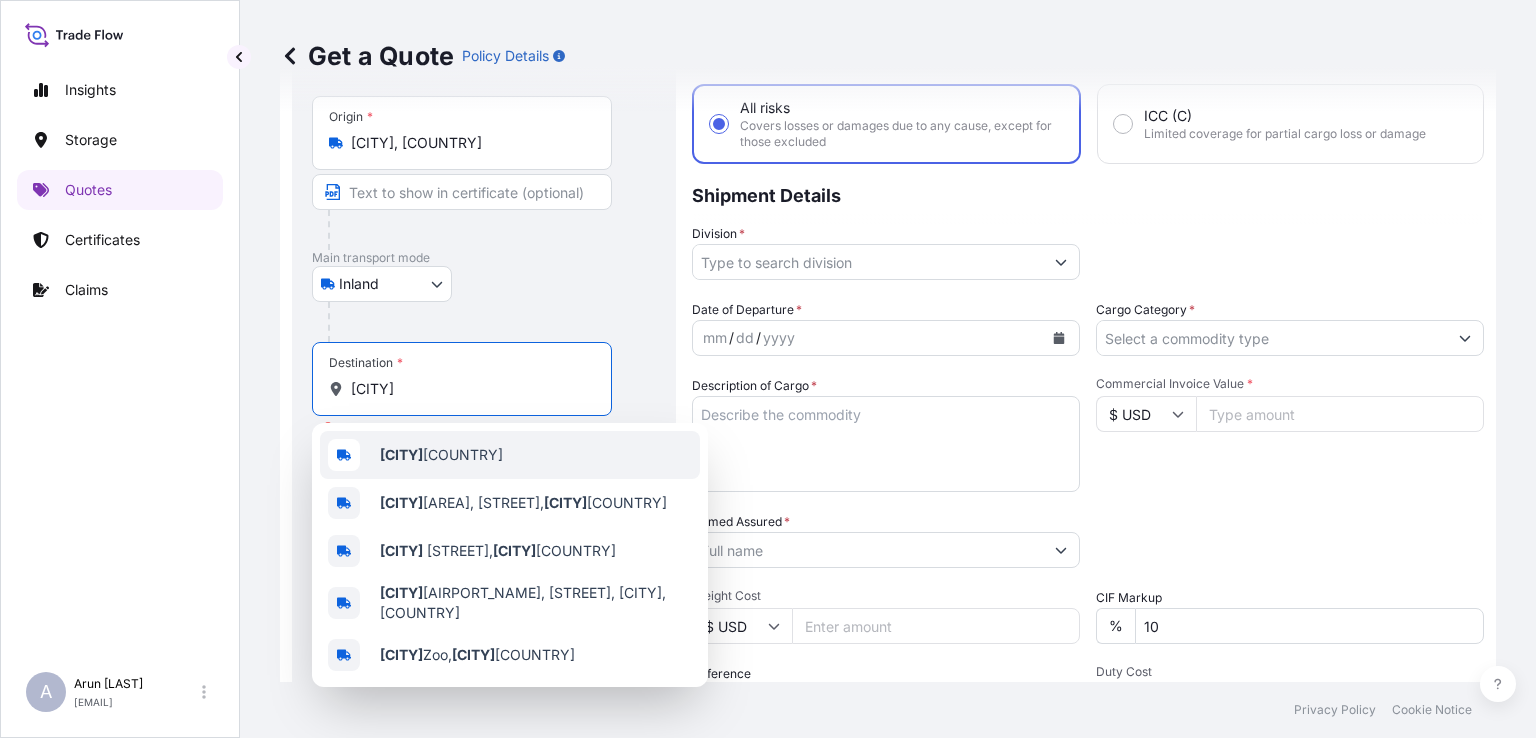 click on "[CITY]" at bounding box center (401, 454) 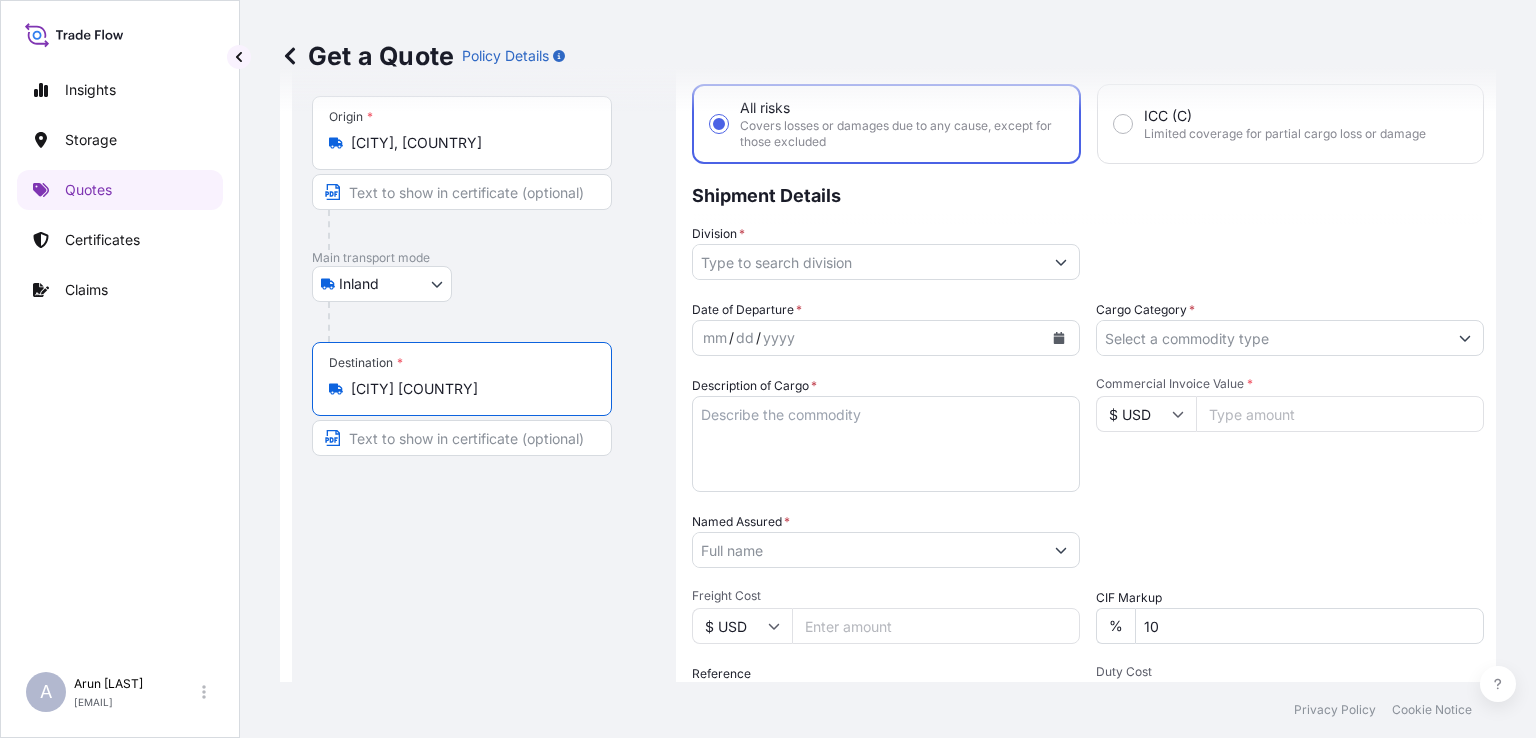 type on "[CITY] [COUNTRY]" 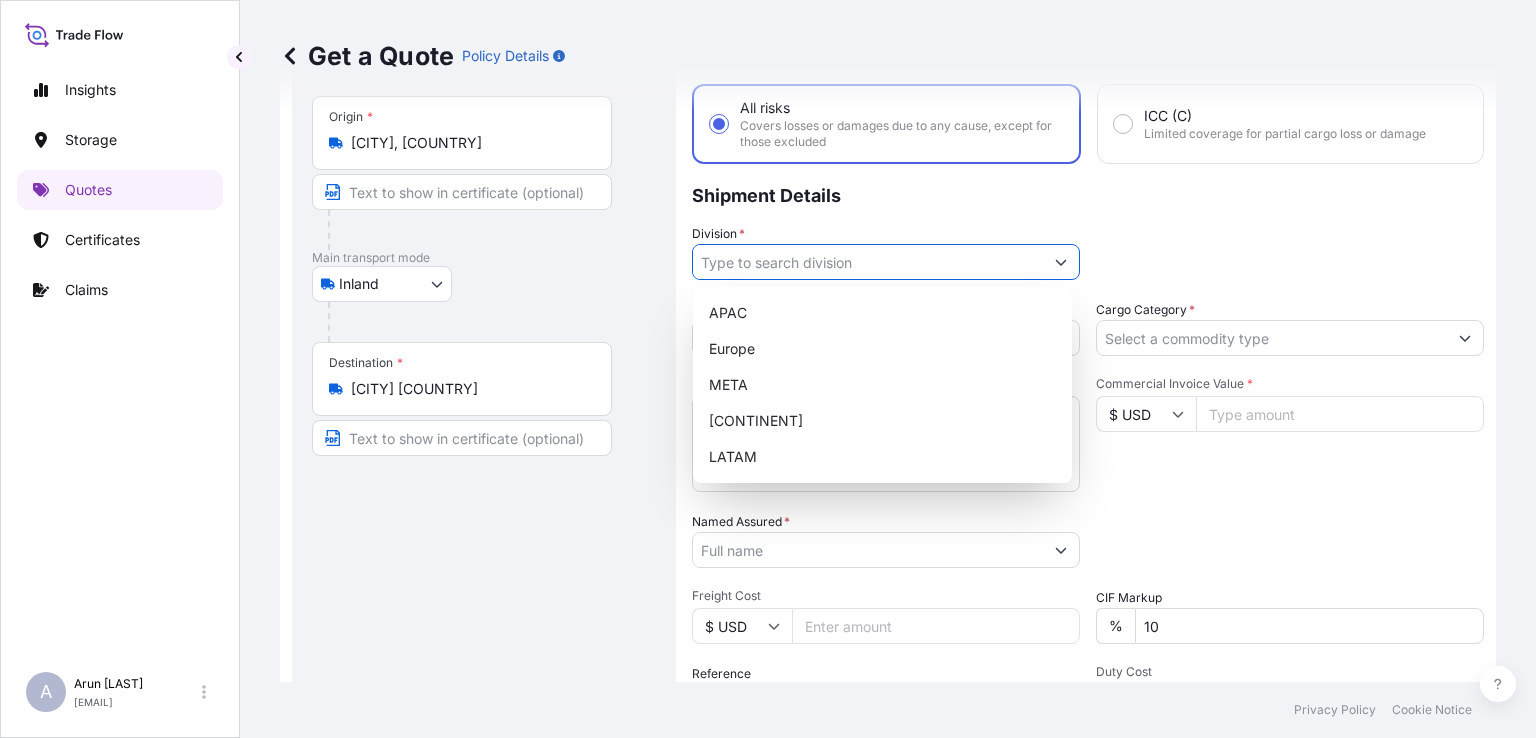 click at bounding box center (1061, 262) 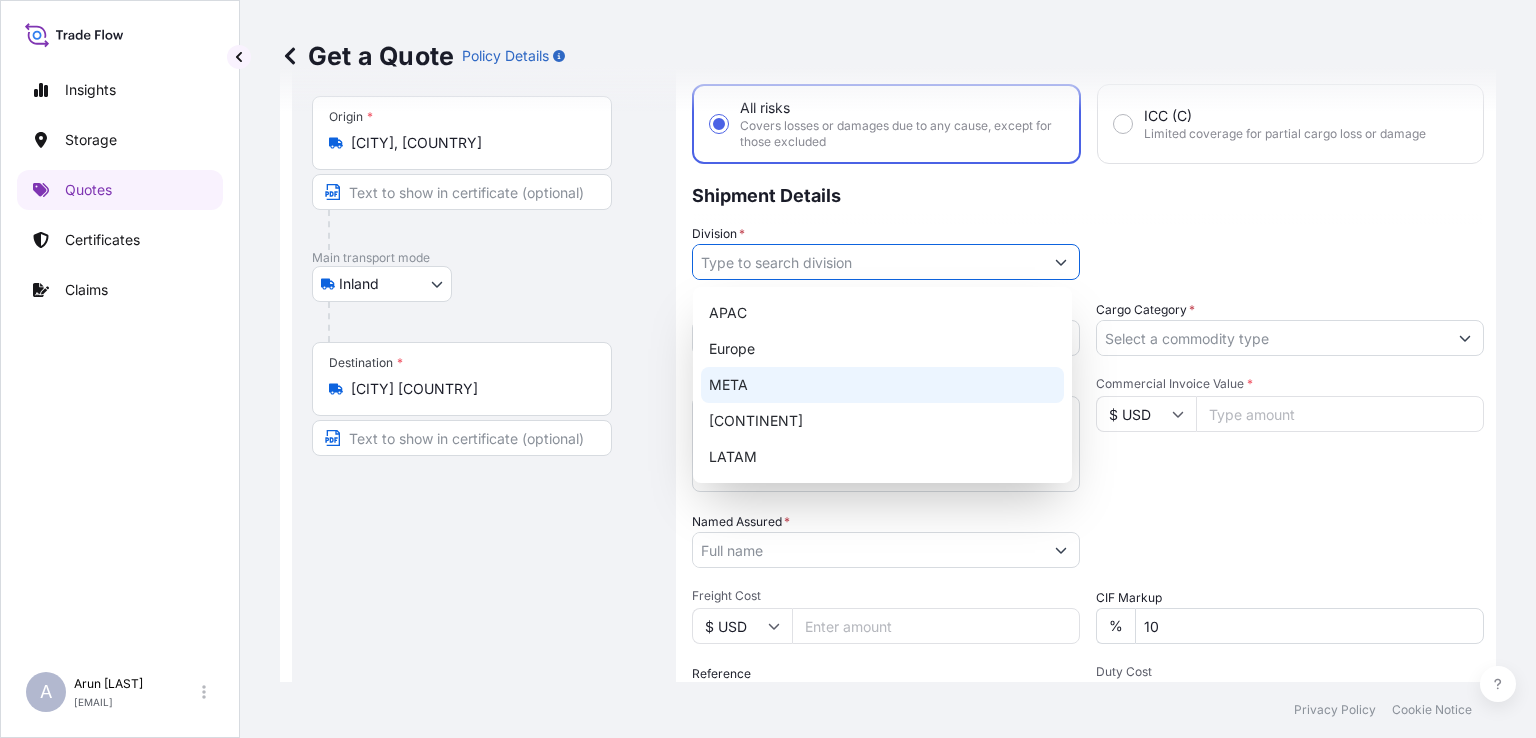 click on "META" at bounding box center (882, 385) 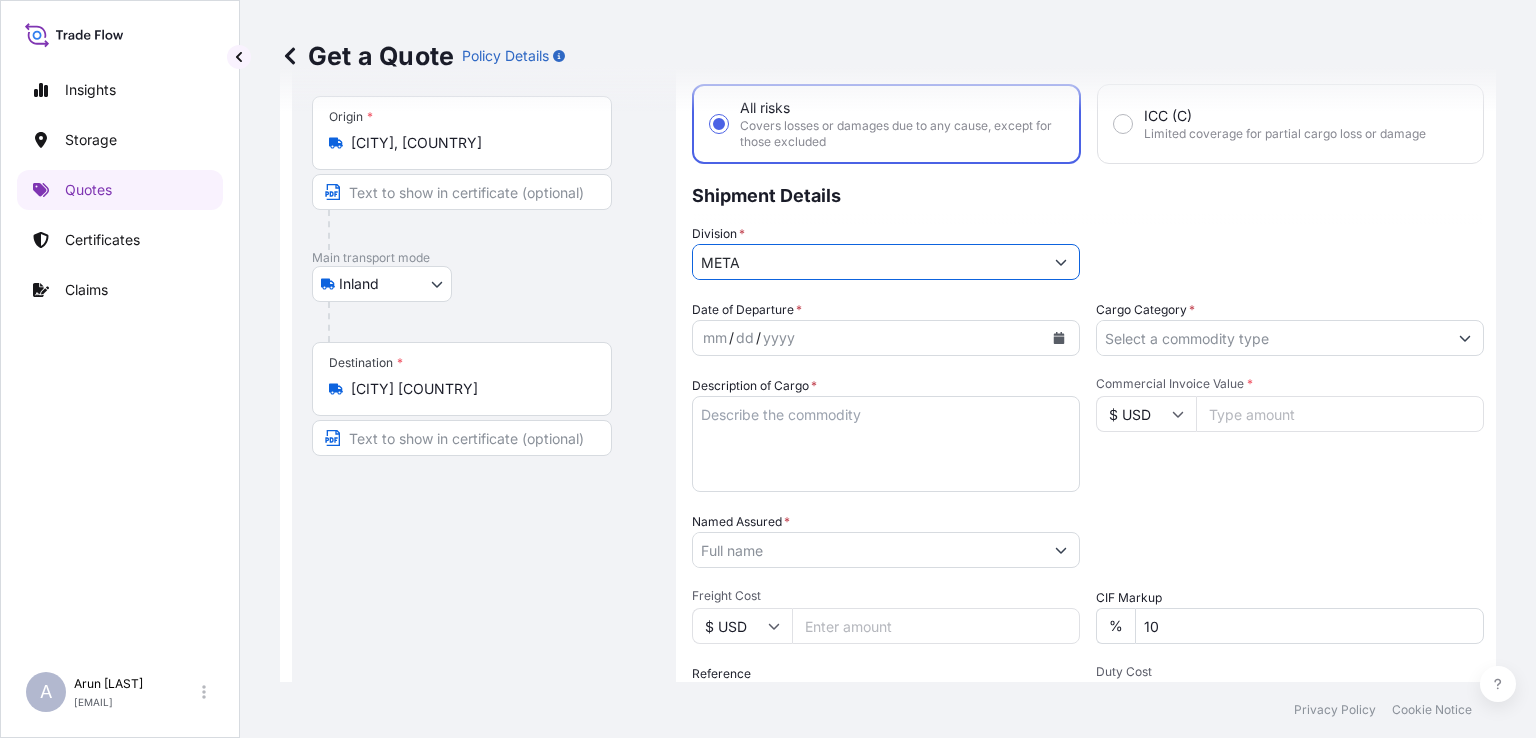 click 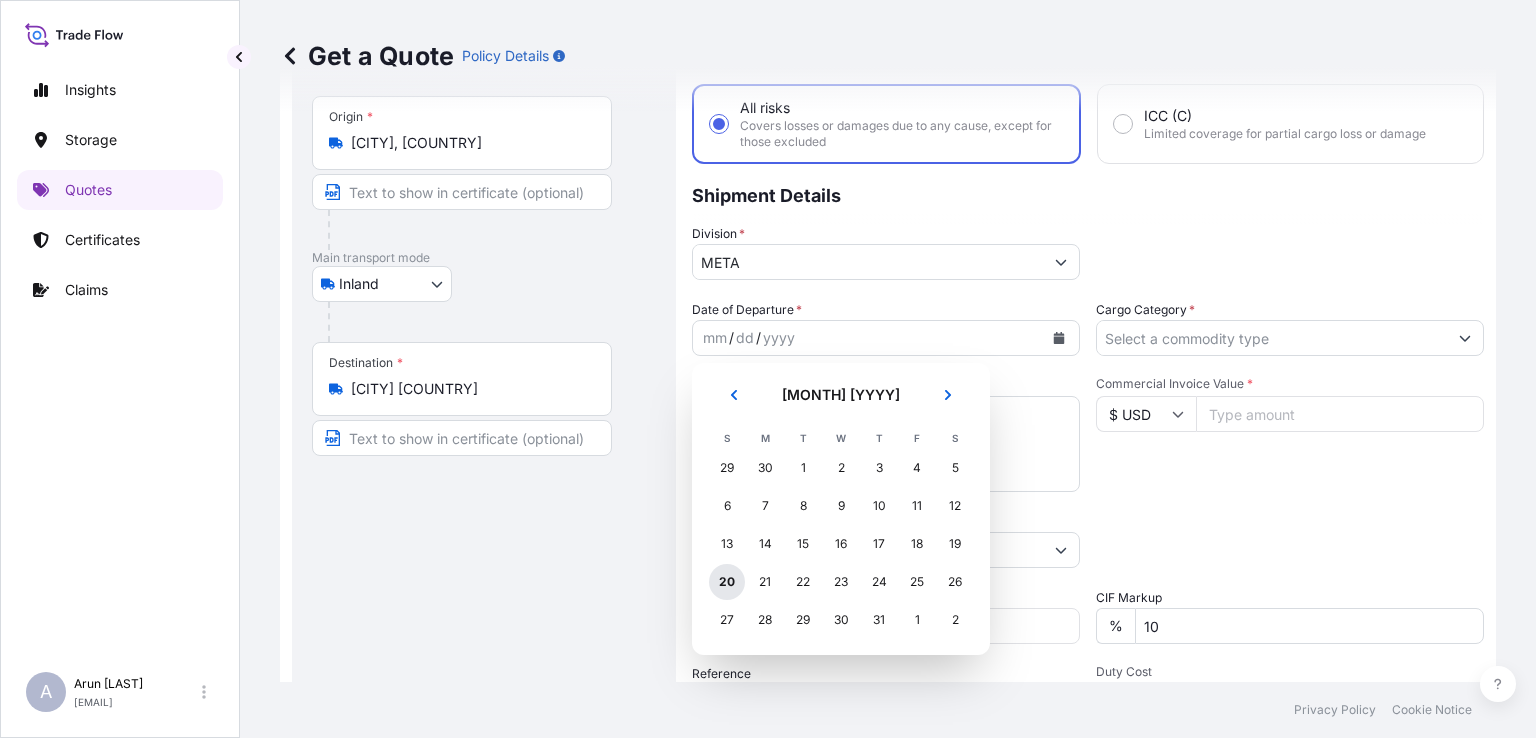 click on "20" at bounding box center [727, 582] 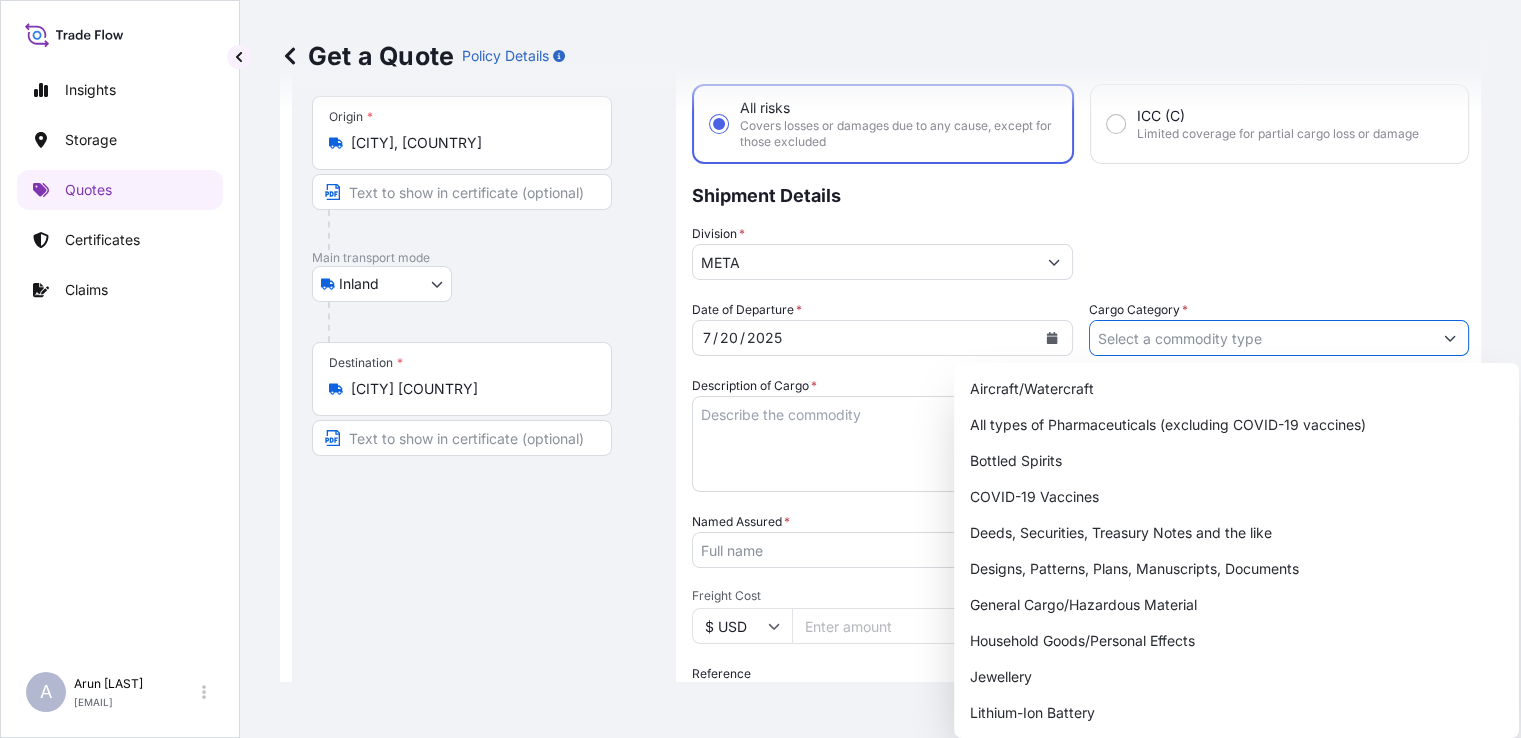 click on "Cargo Category *" at bounding box center [1261, 338] 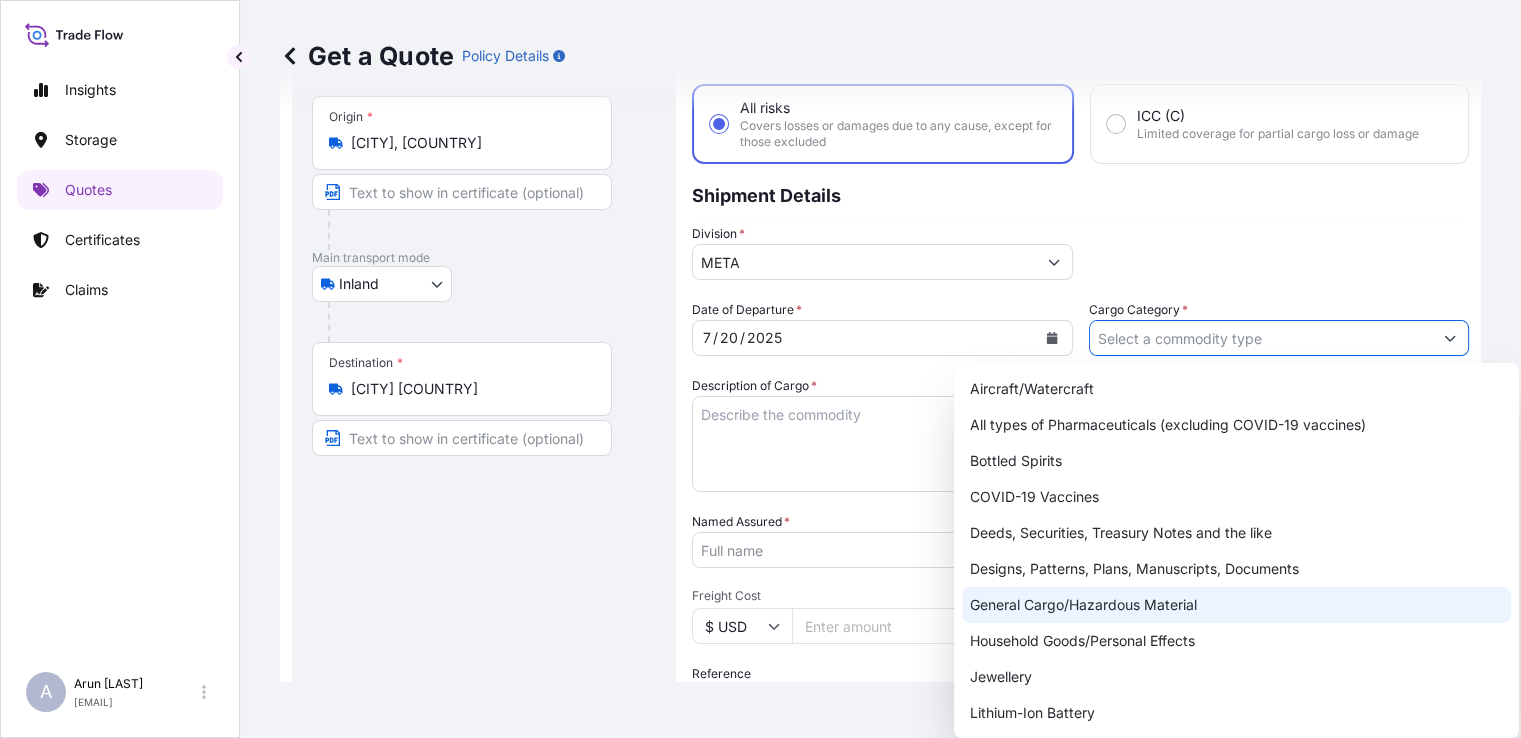 click on "General Cargo/Hazardous Material" at bounding box center (1236, 605) 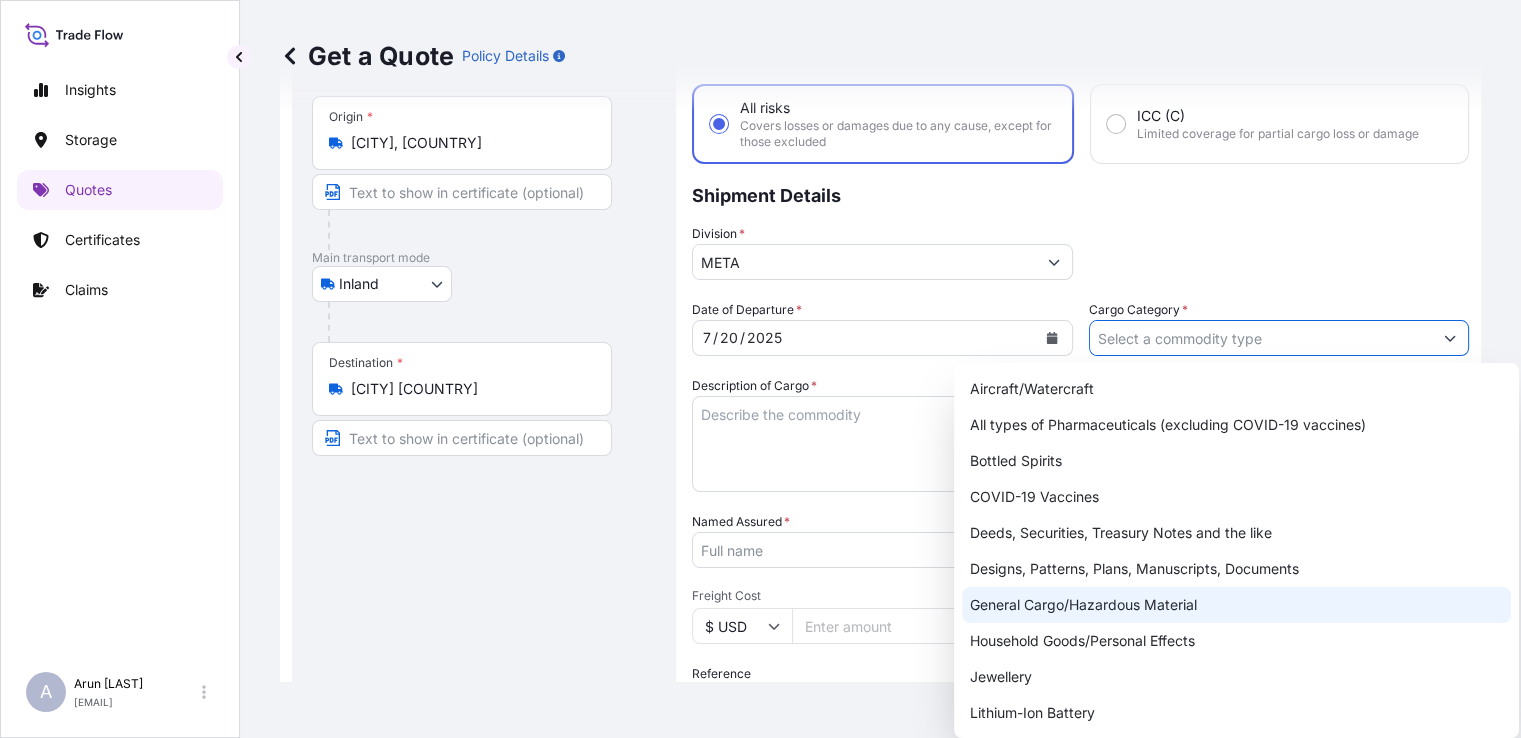 type on "General Cargo/Hazardous Material" 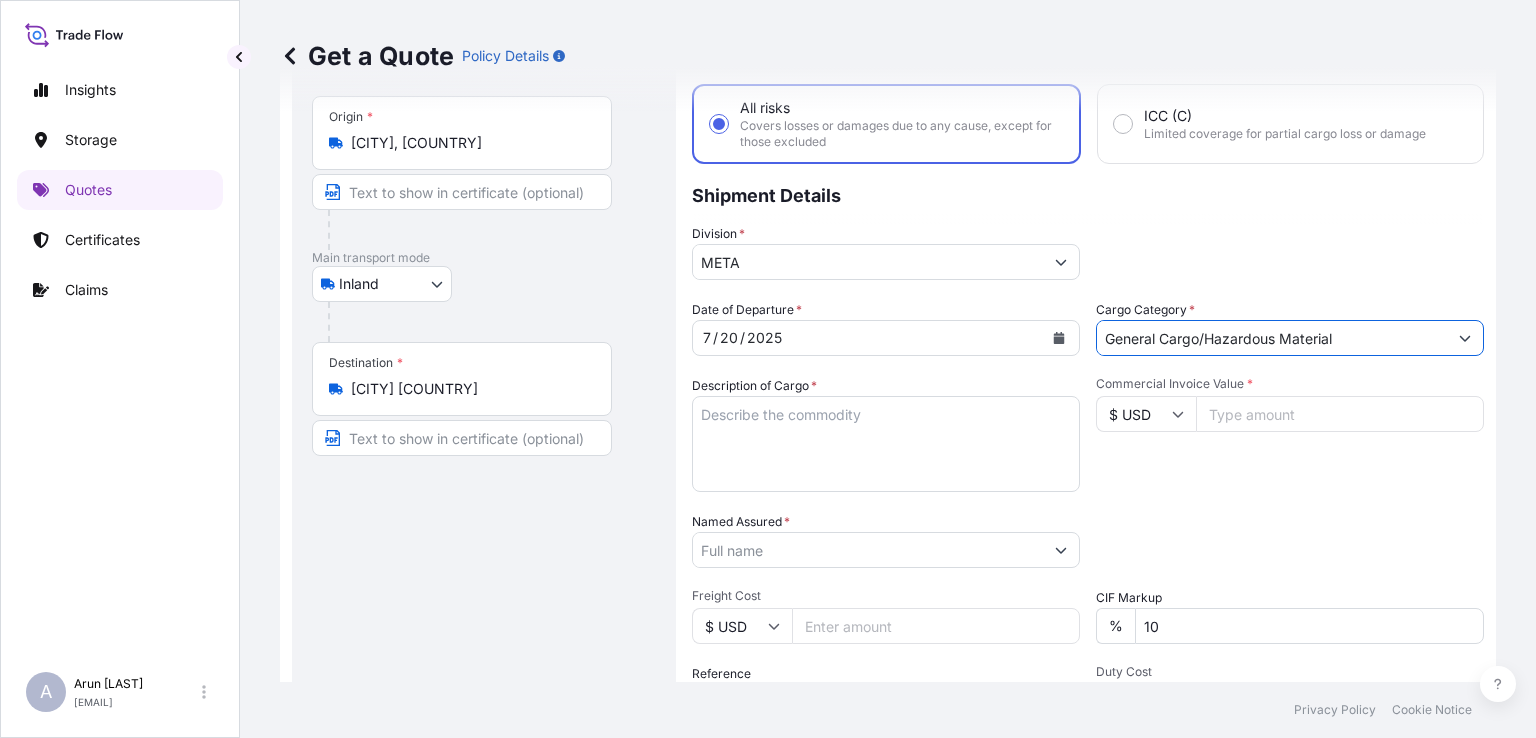 click on "Description of Cargo *" at bounding box center (886, 444) 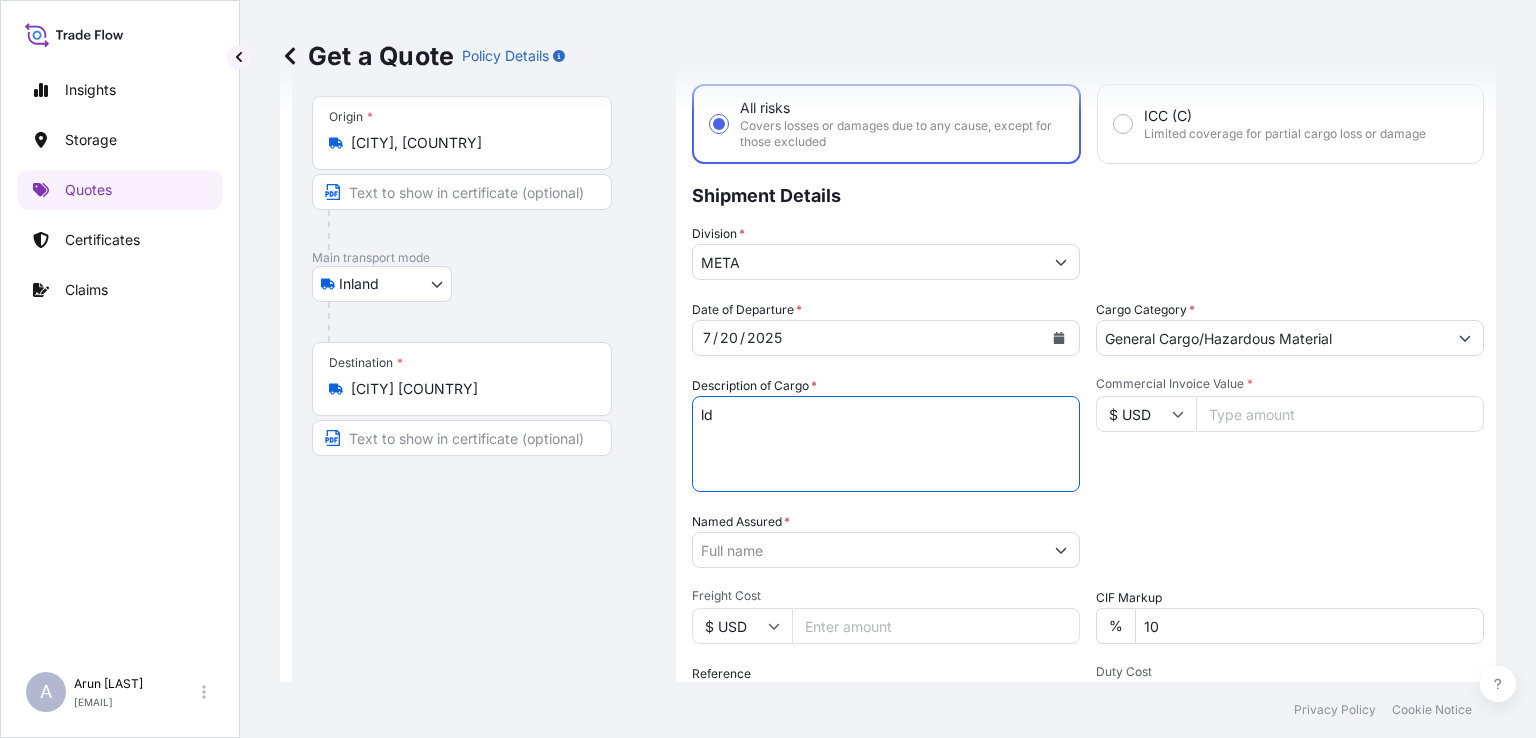 type on "l" 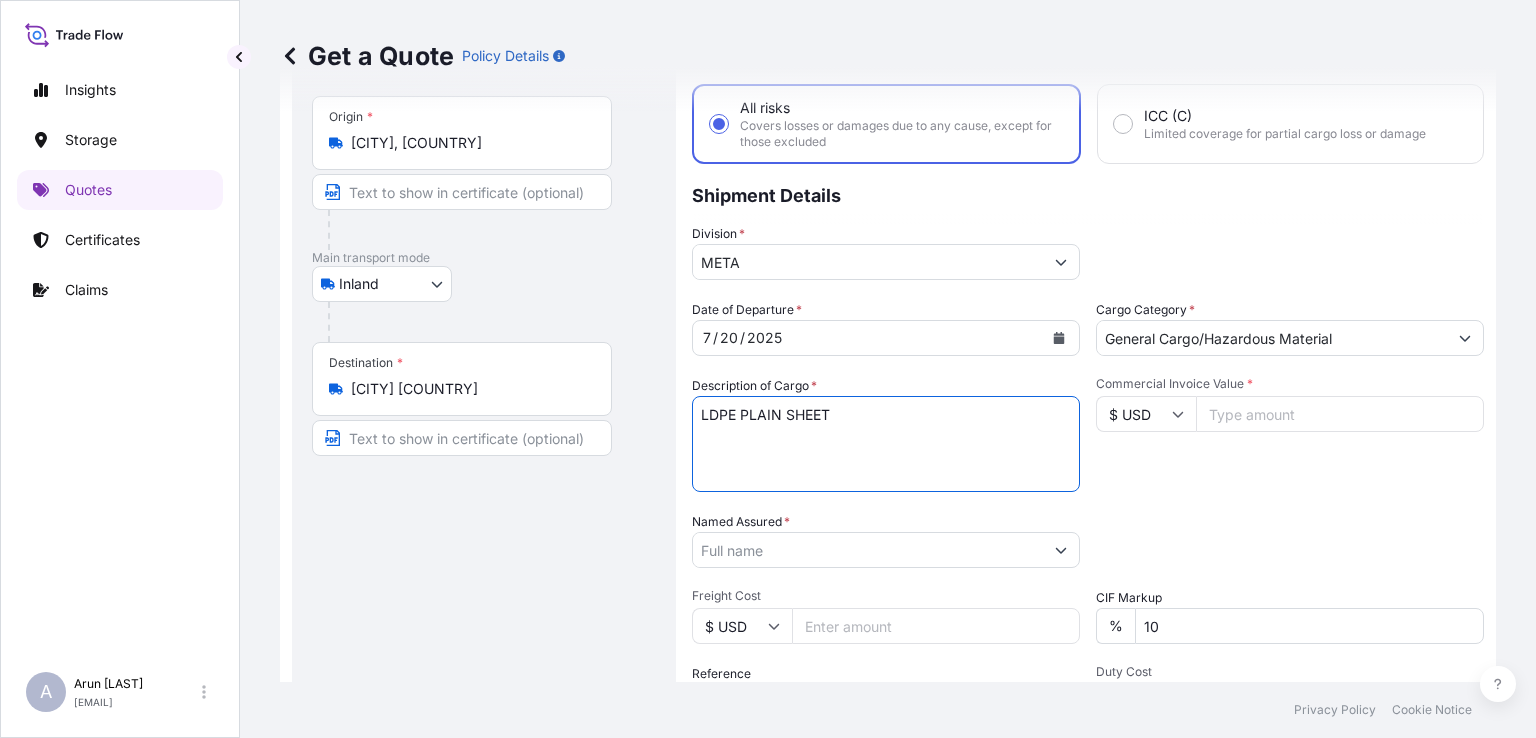 type on "LDPE PLAIN SHEET" 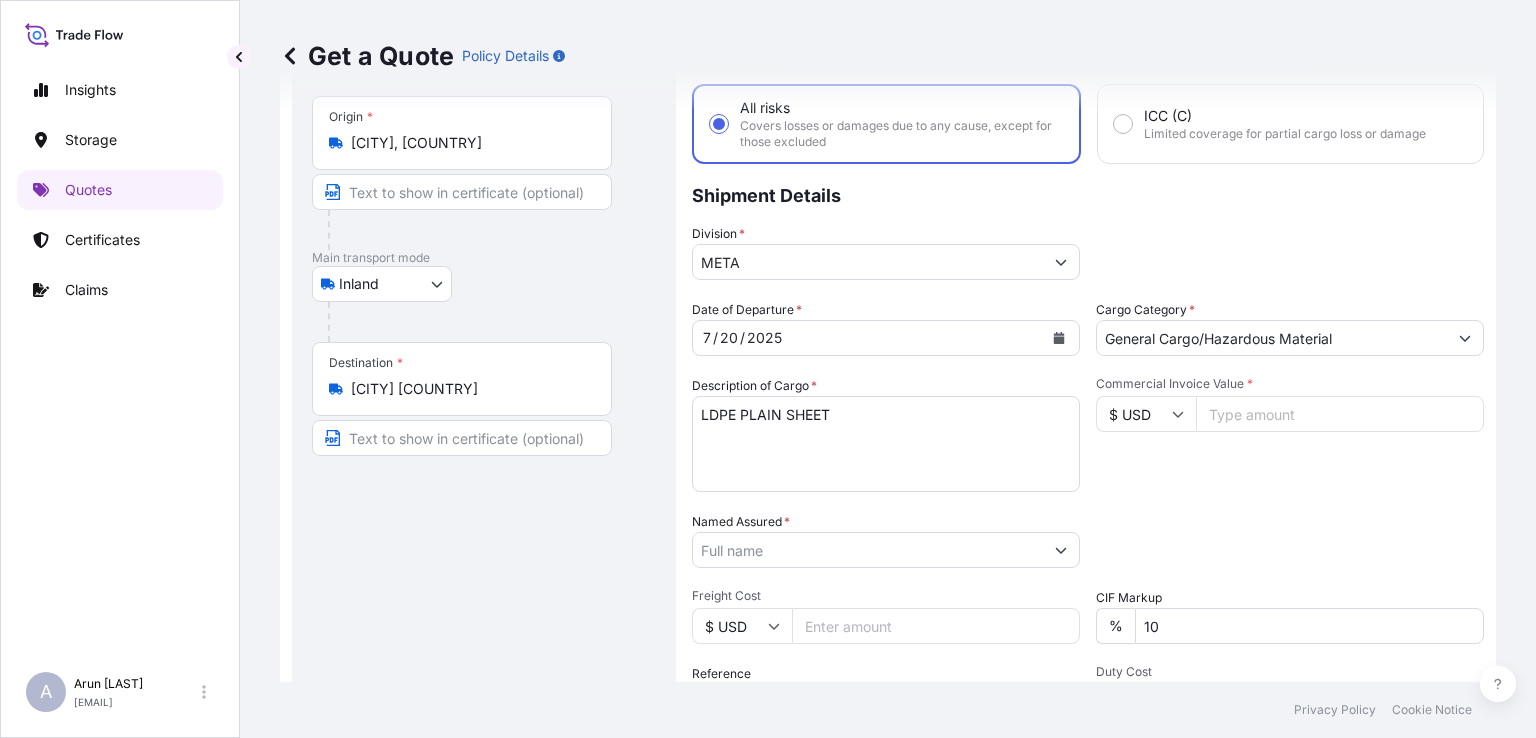 click 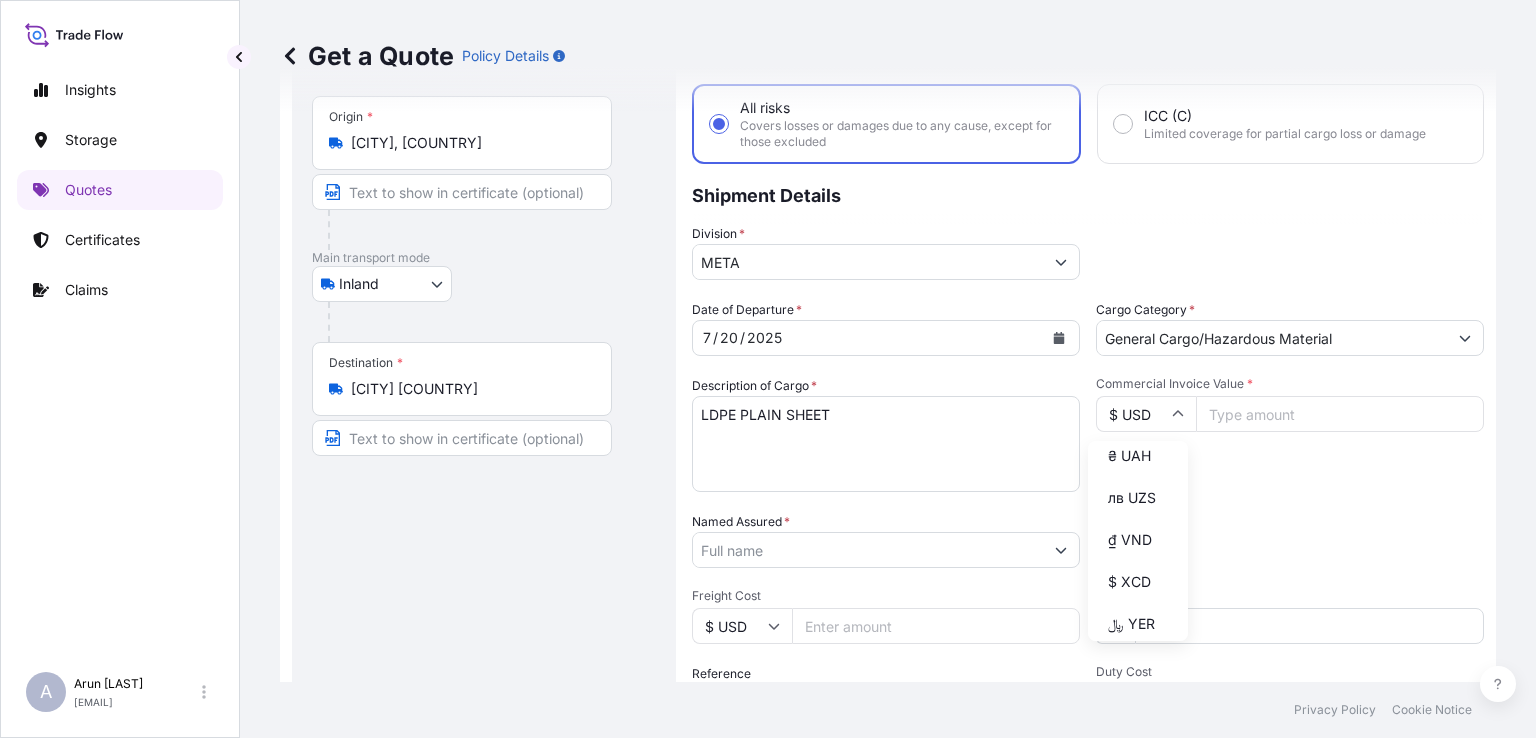 scroll, scrollTop: 3900, scrollLeft: 0, axis: vertical 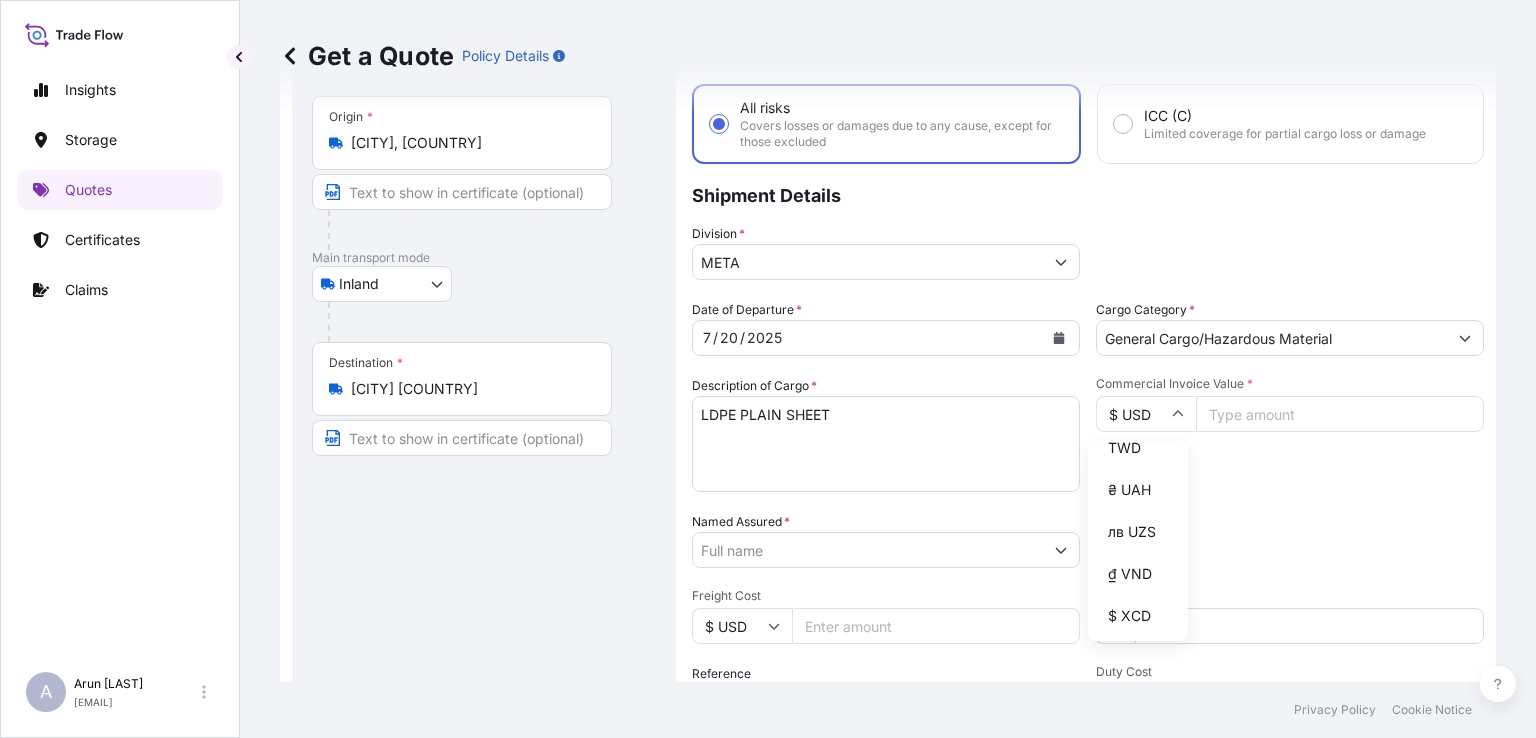 click on "﷼ QAR" at bounding box center (1138, -138) 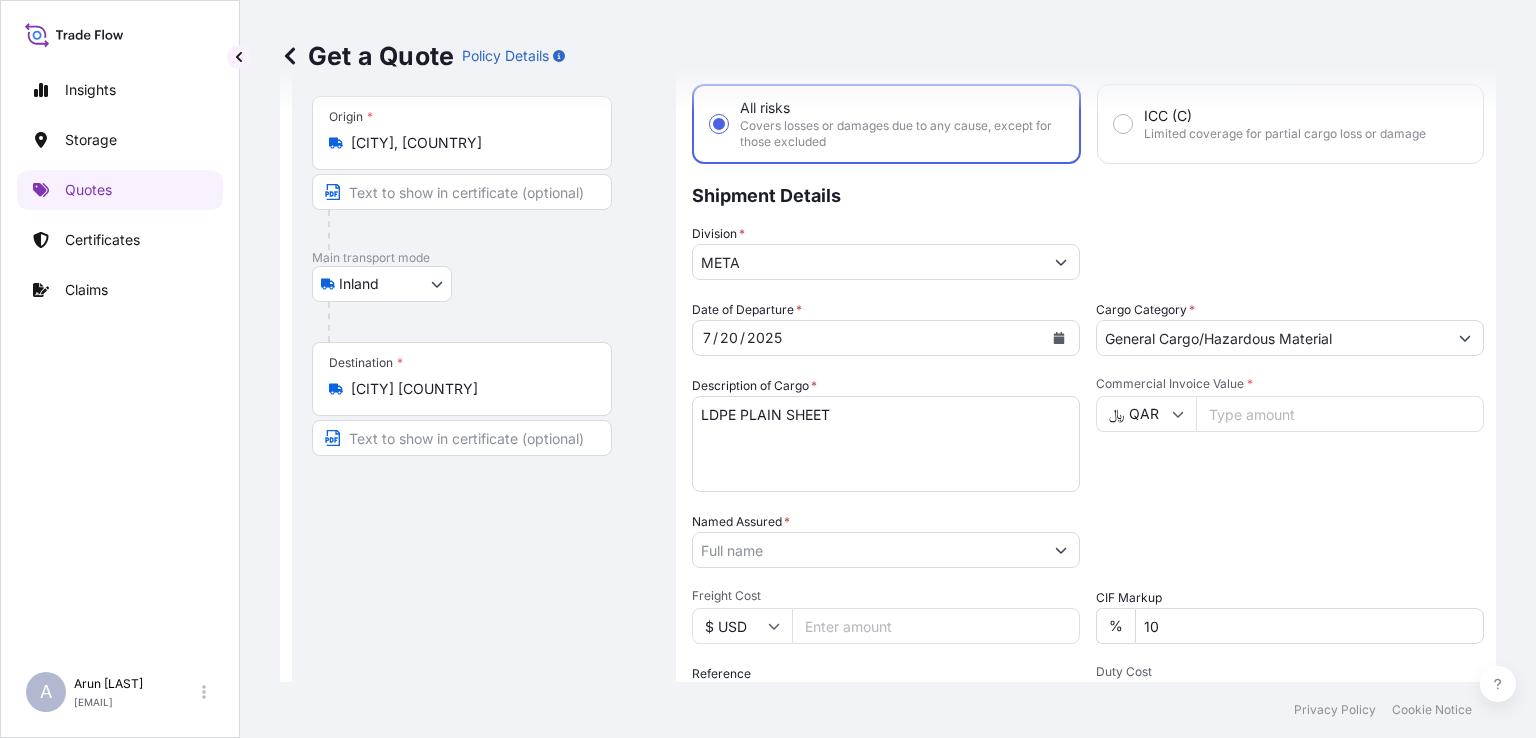 click on "Commercial Invoice Value   *" at bounding box center [1340, 414] 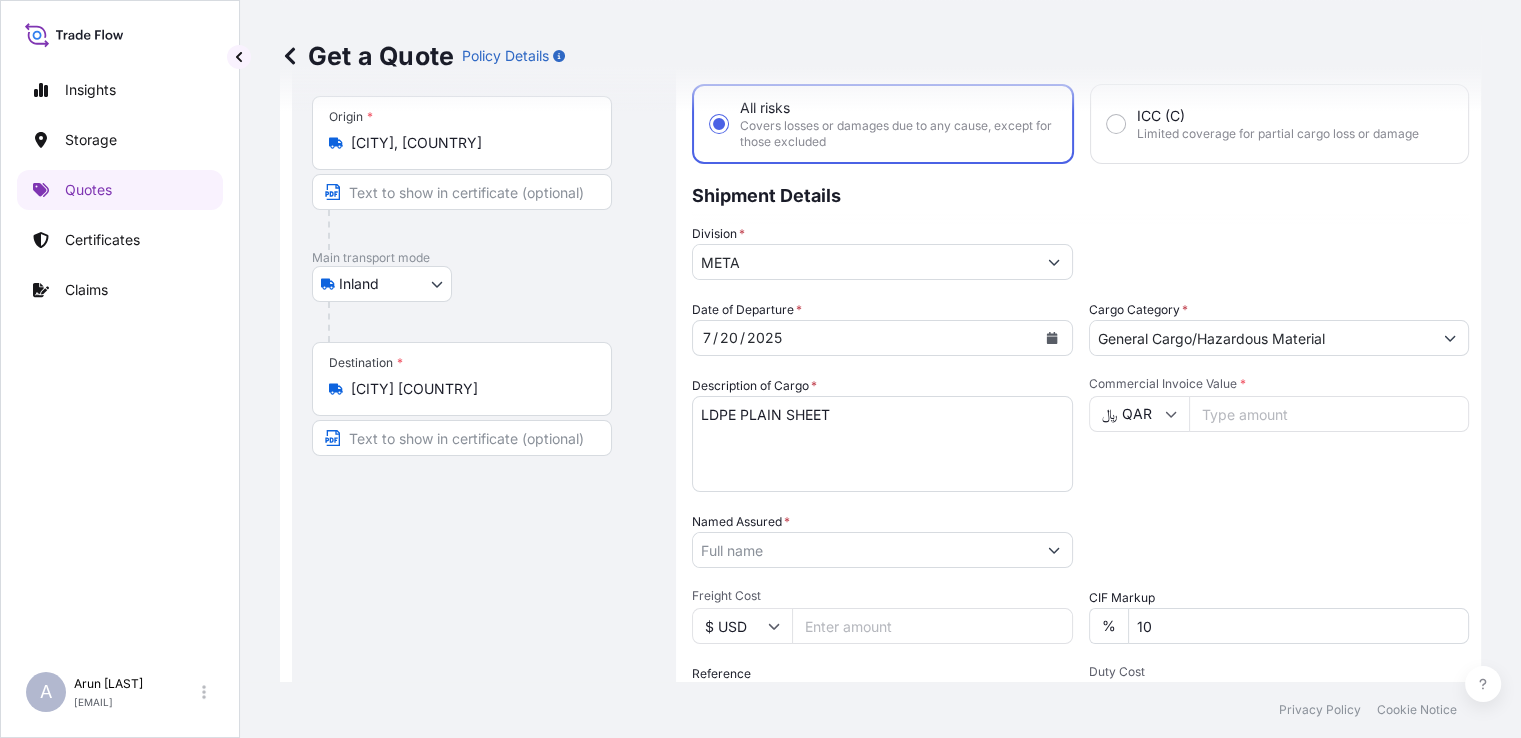 click on "Named Assured *" at bounding box center (864, 550) 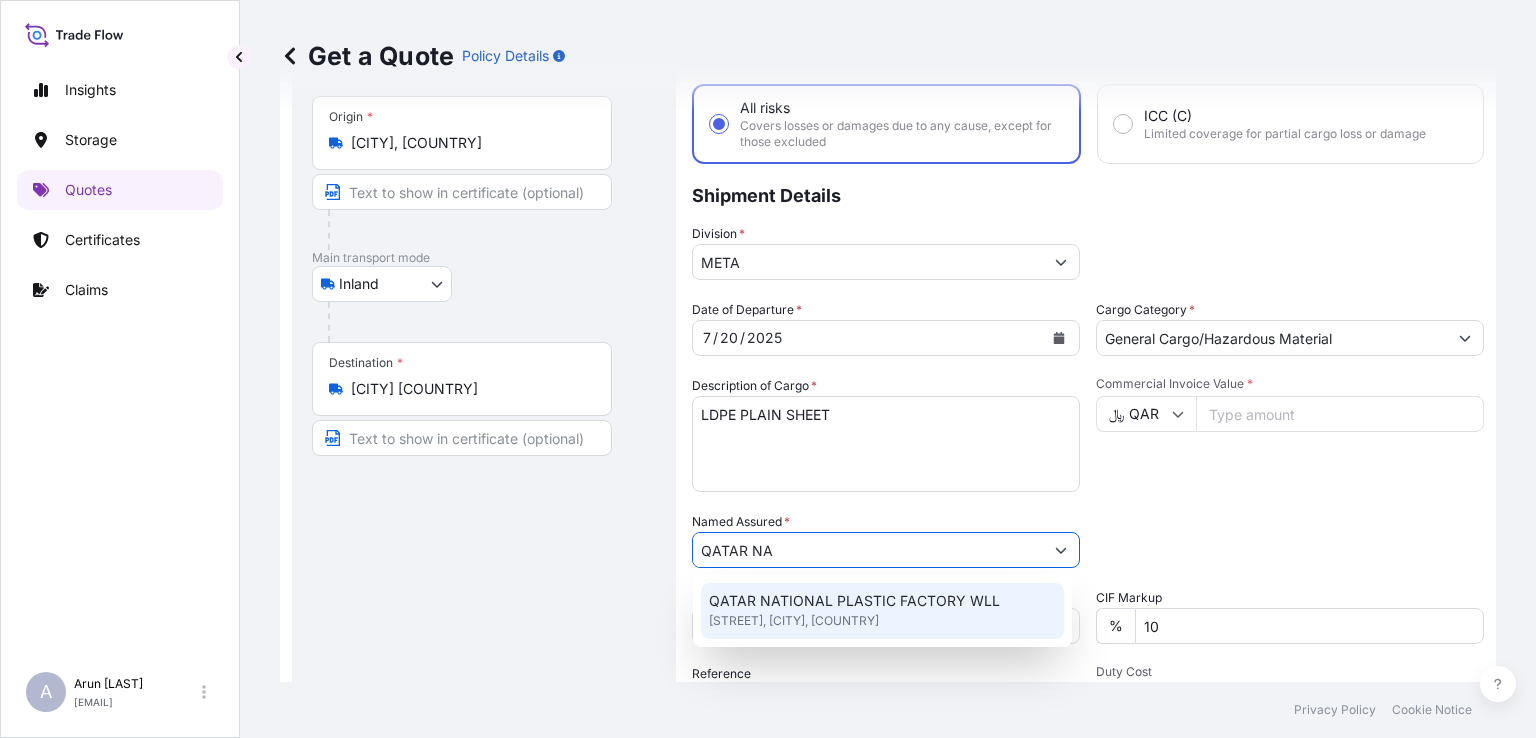 click on "[STREET], [CITY], [COUNTRY]" at bounding box center [794, 621] 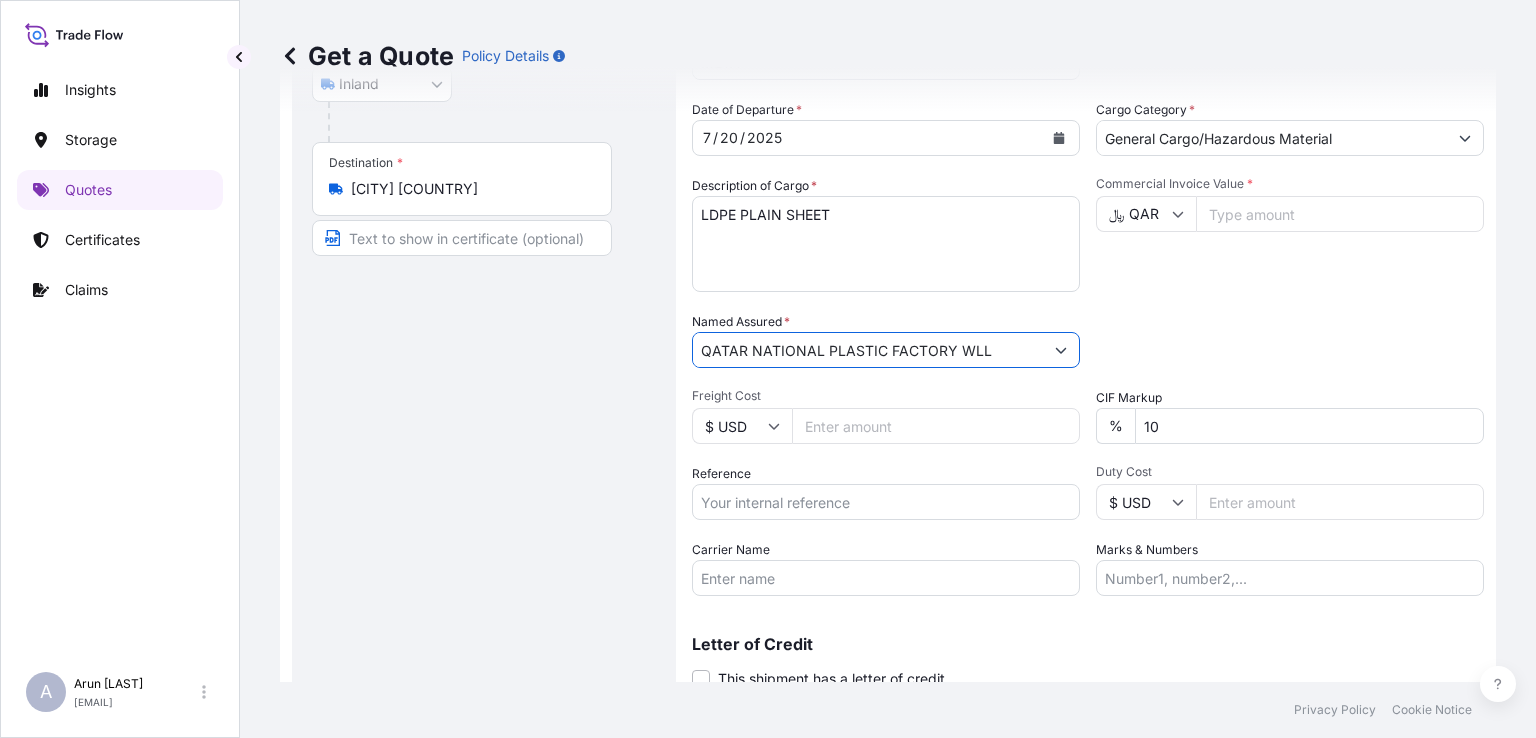 scroll, scrollTop: 373, scrollLeft: 0, axis: vertical 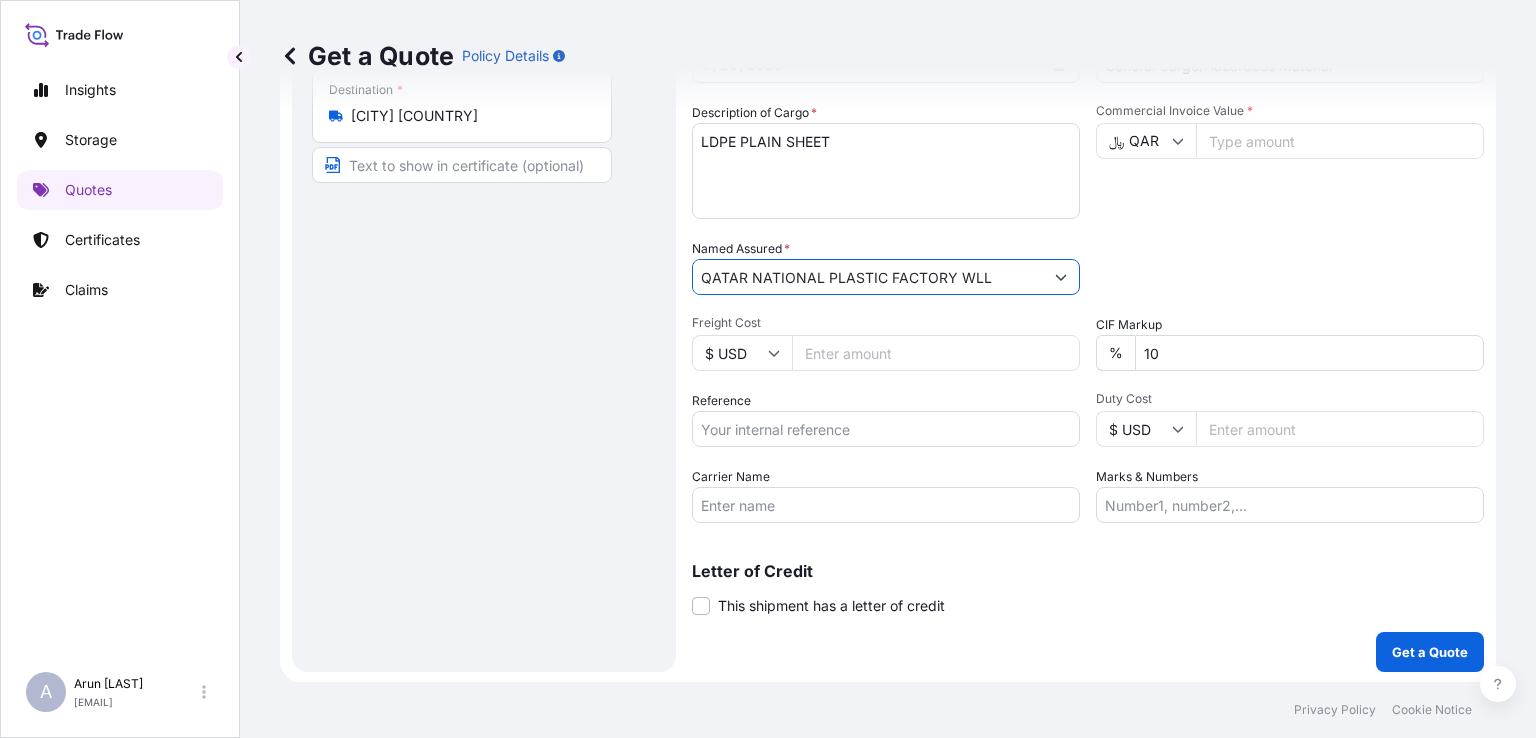 type on "QATAR NATIONAL PLASTIC FACTORY WLL" 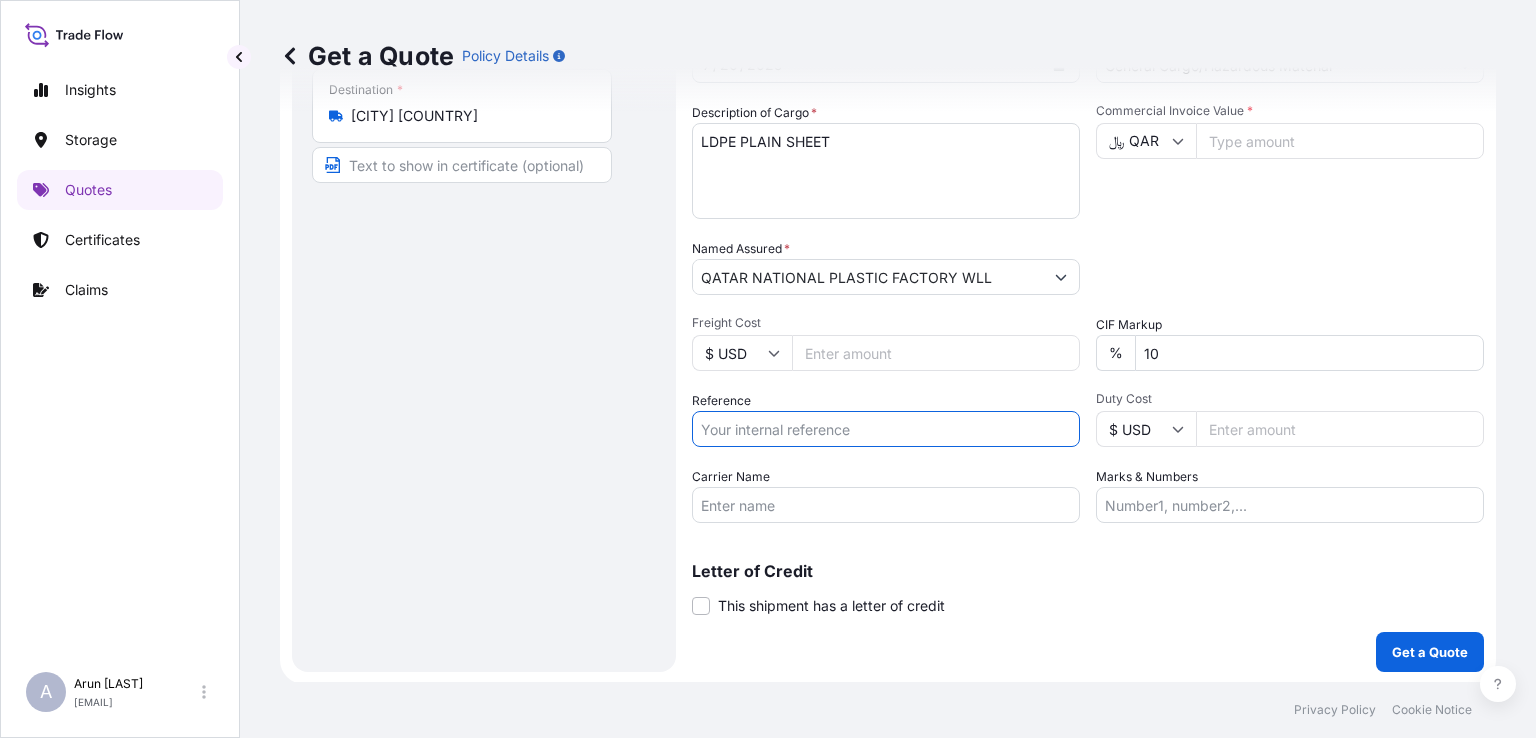 click on "Reference" at bounding box center [886, 429] 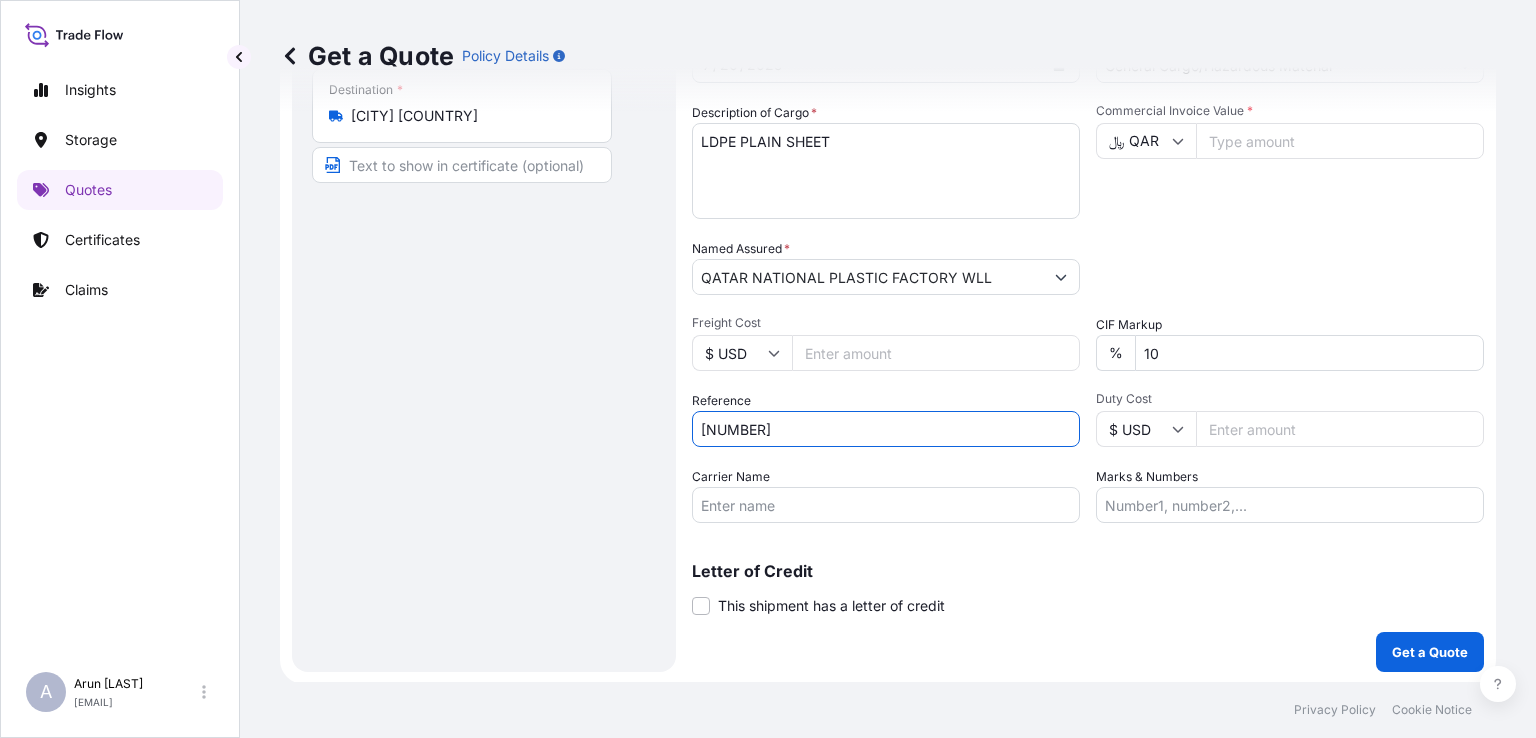 type on "[NUMBER]" 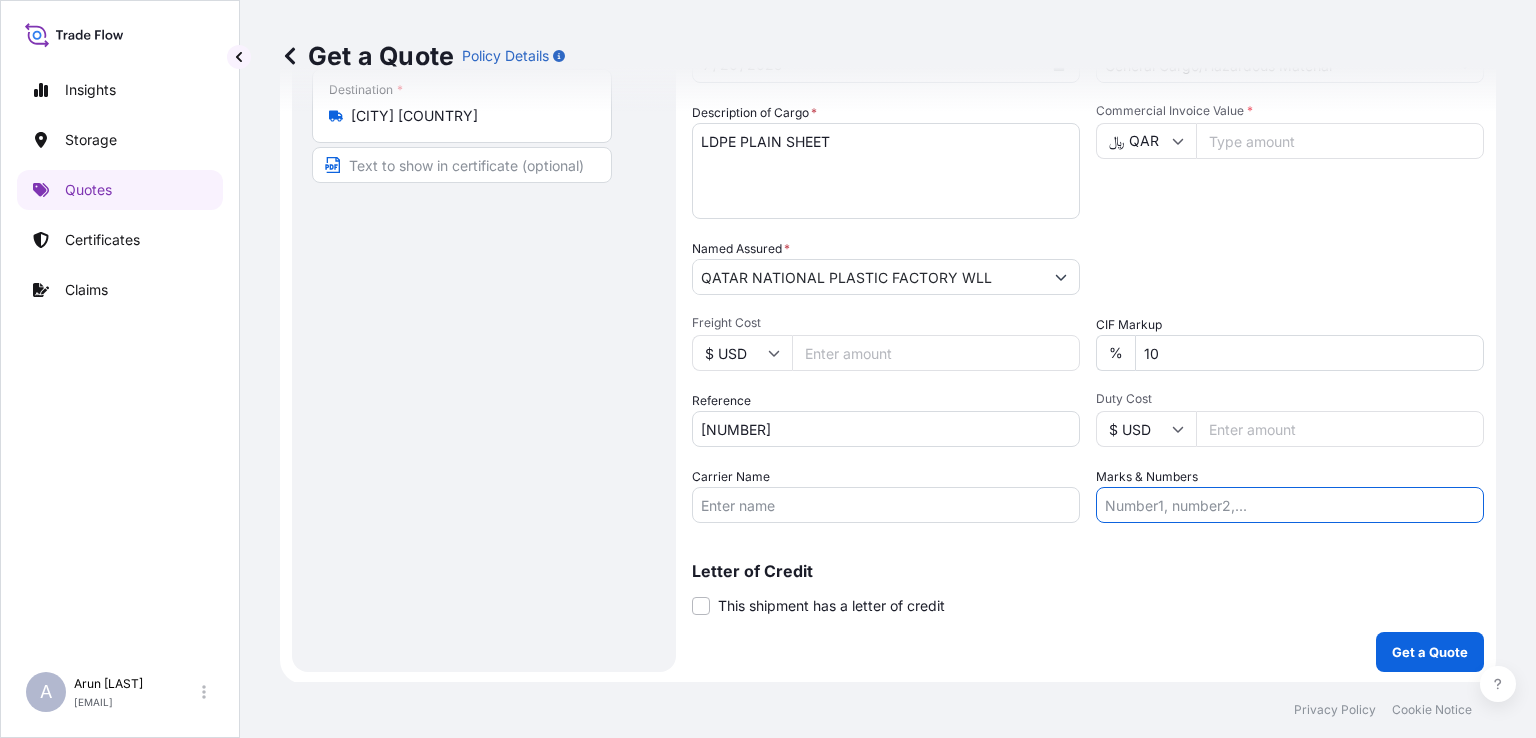 click on "Marks & Numbers" at bounding box center (1290, 505) 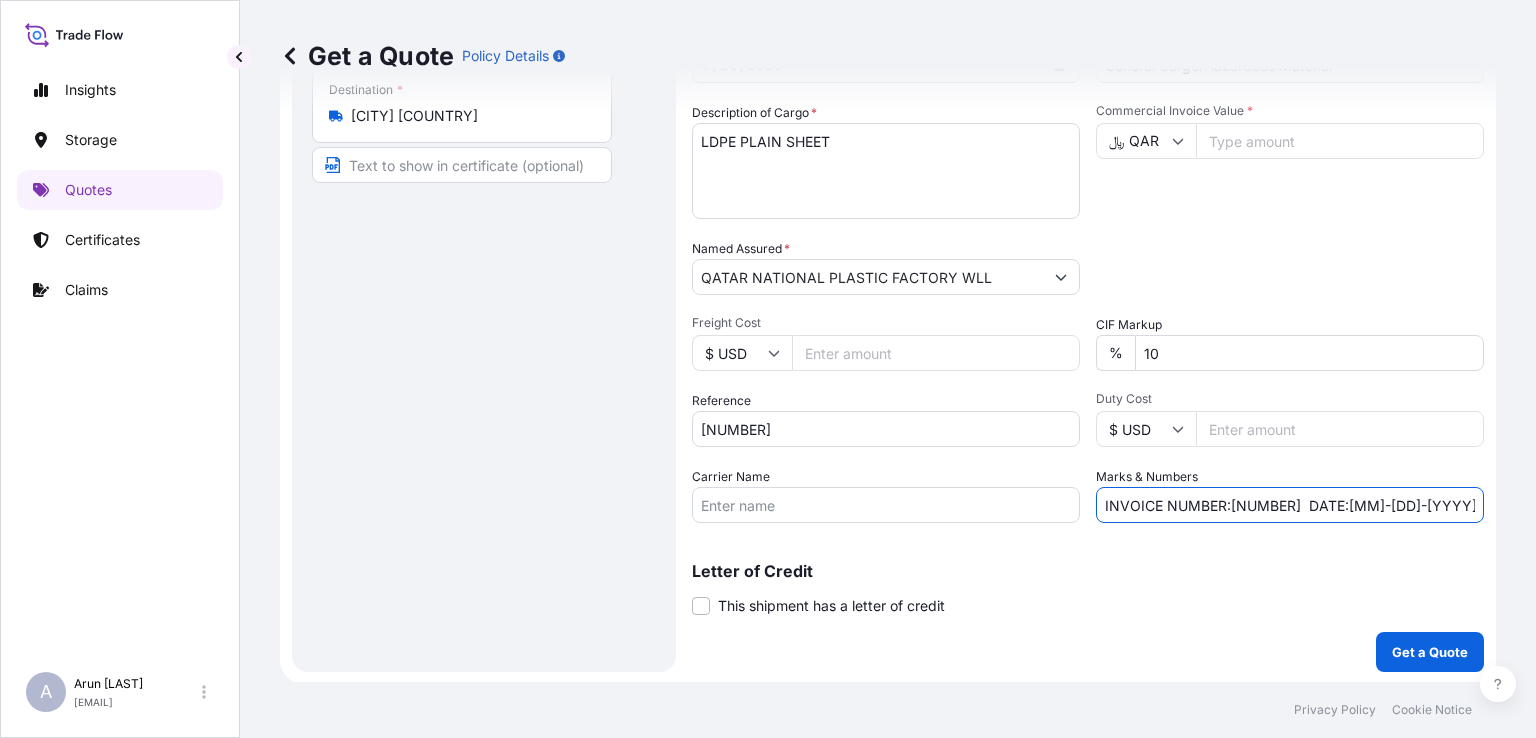 drag, startPoint x: 1270, startPoint y: 501, endPoint x: 1275, endPoint y: 510, distance: 10.29563 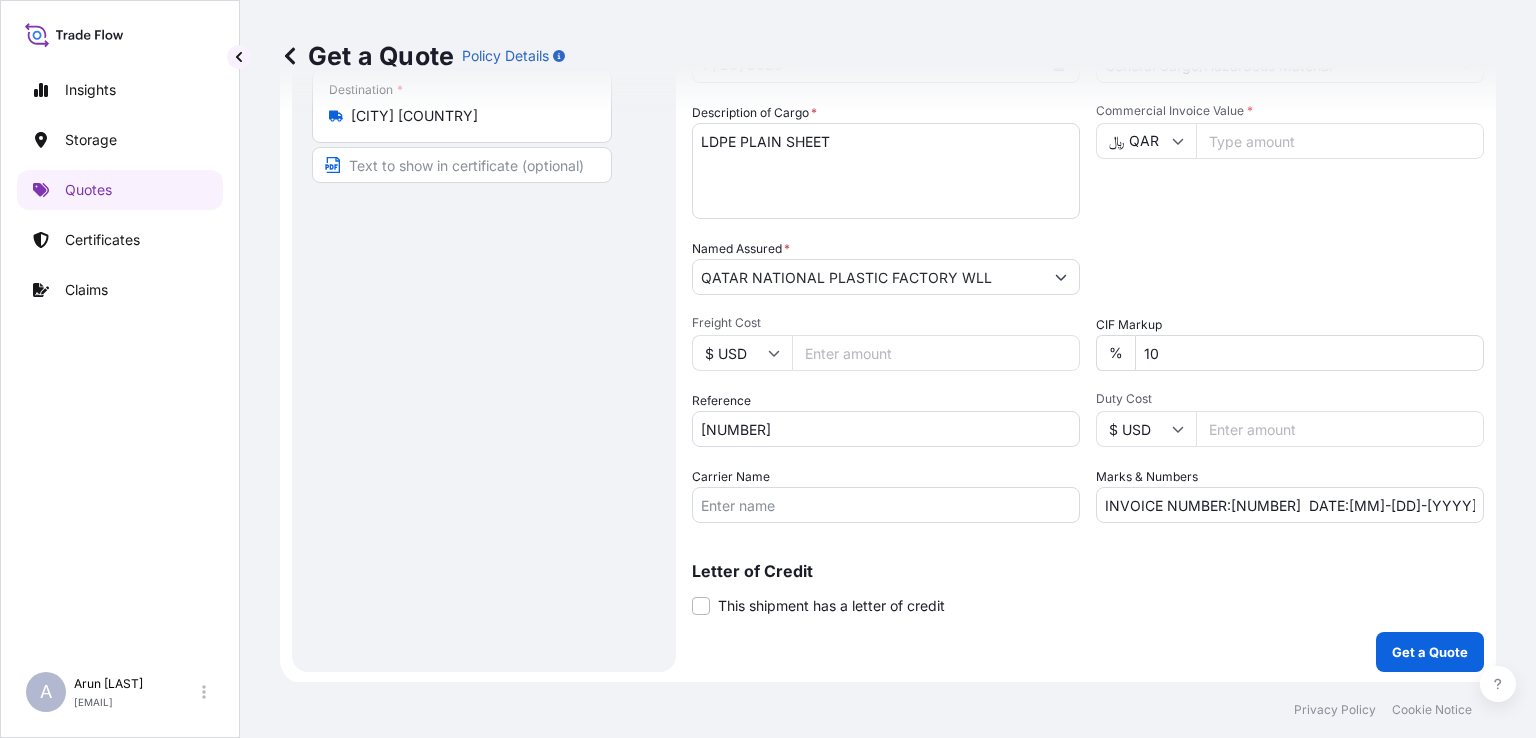 click 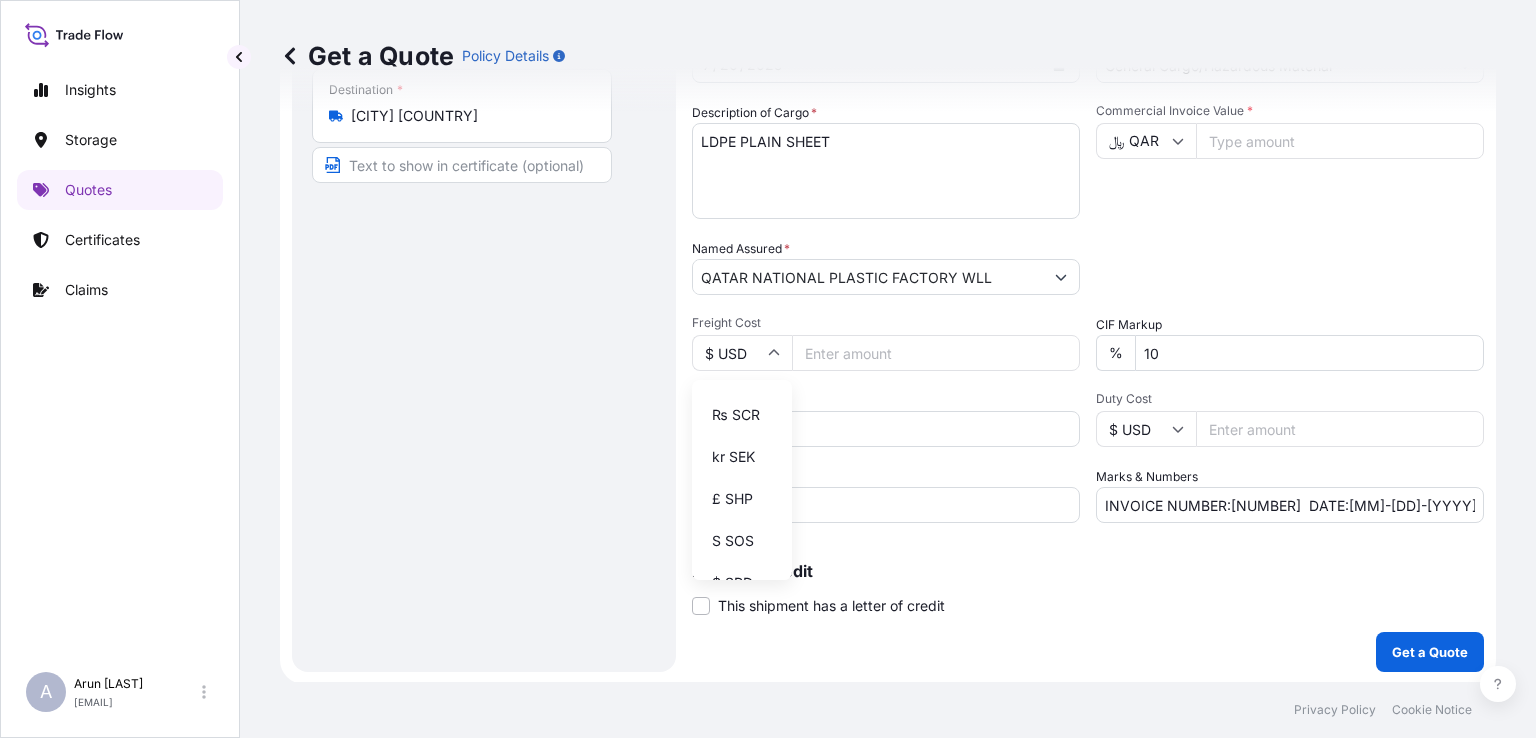 scroll, scrollTop: 3485, scrollLeft: 0, axis: vertical 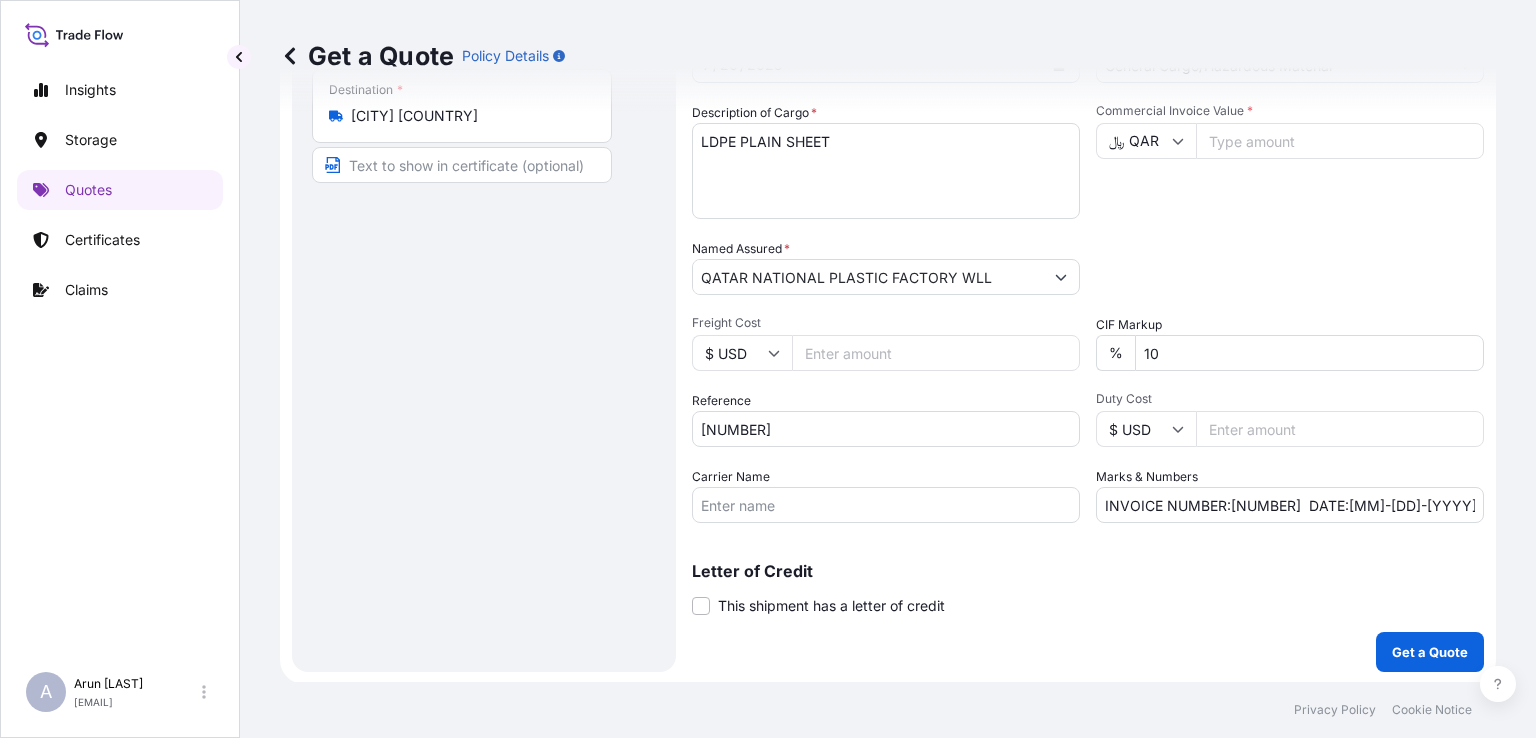 click on "﷼ QAR" at bounding box center [1146, 141] 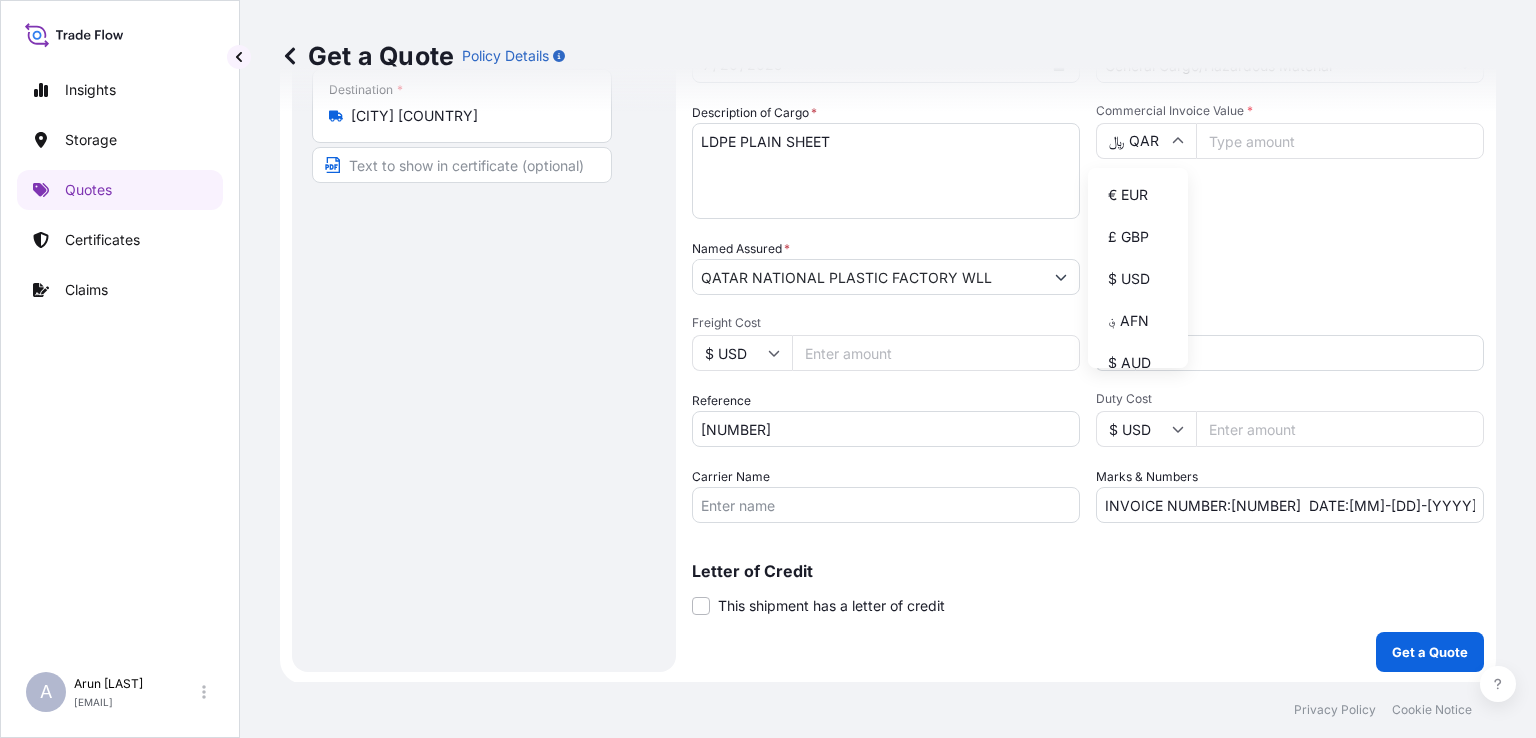 click on "﷼ QAR" at bounding box center (1146, 141) 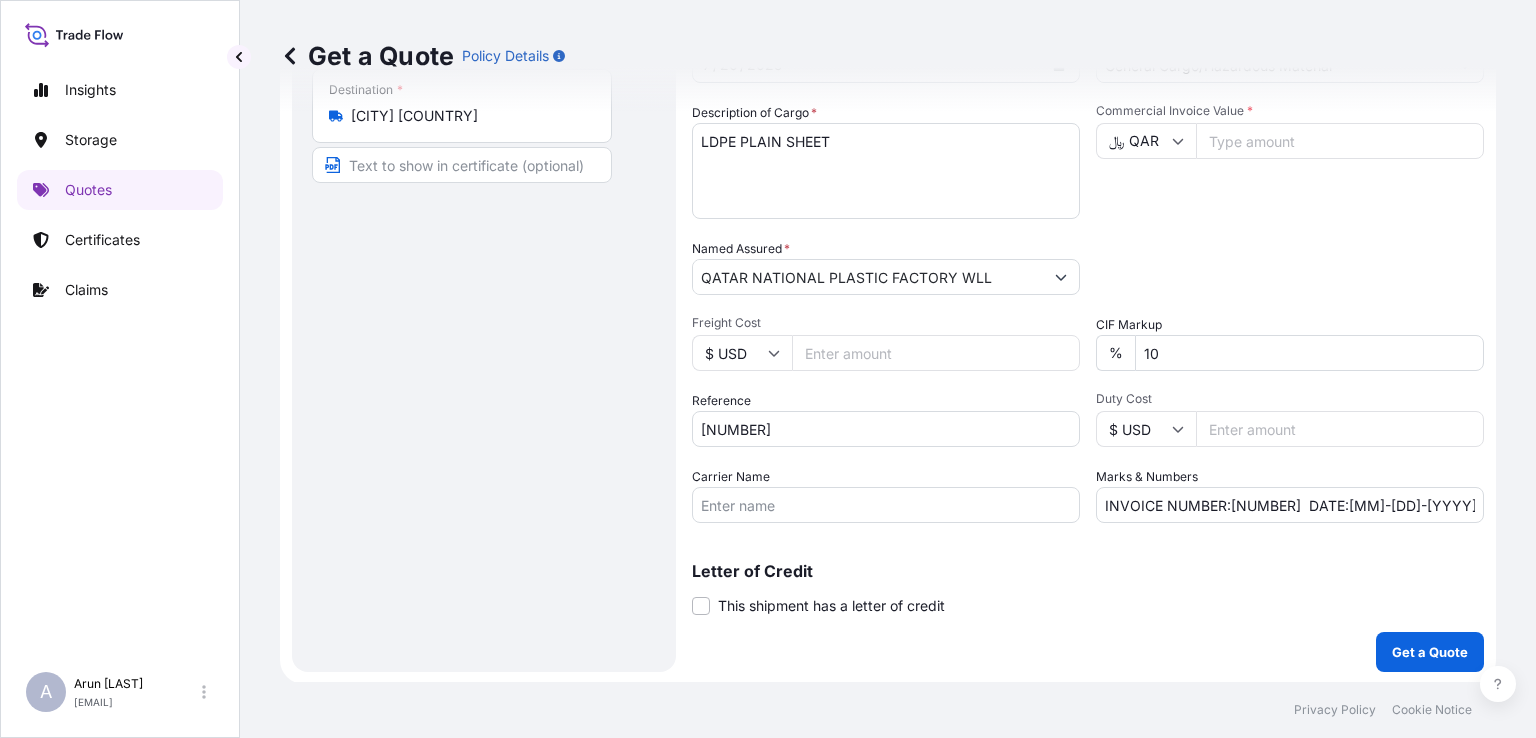 click on "$ USD" at bounding box center (742, 353) 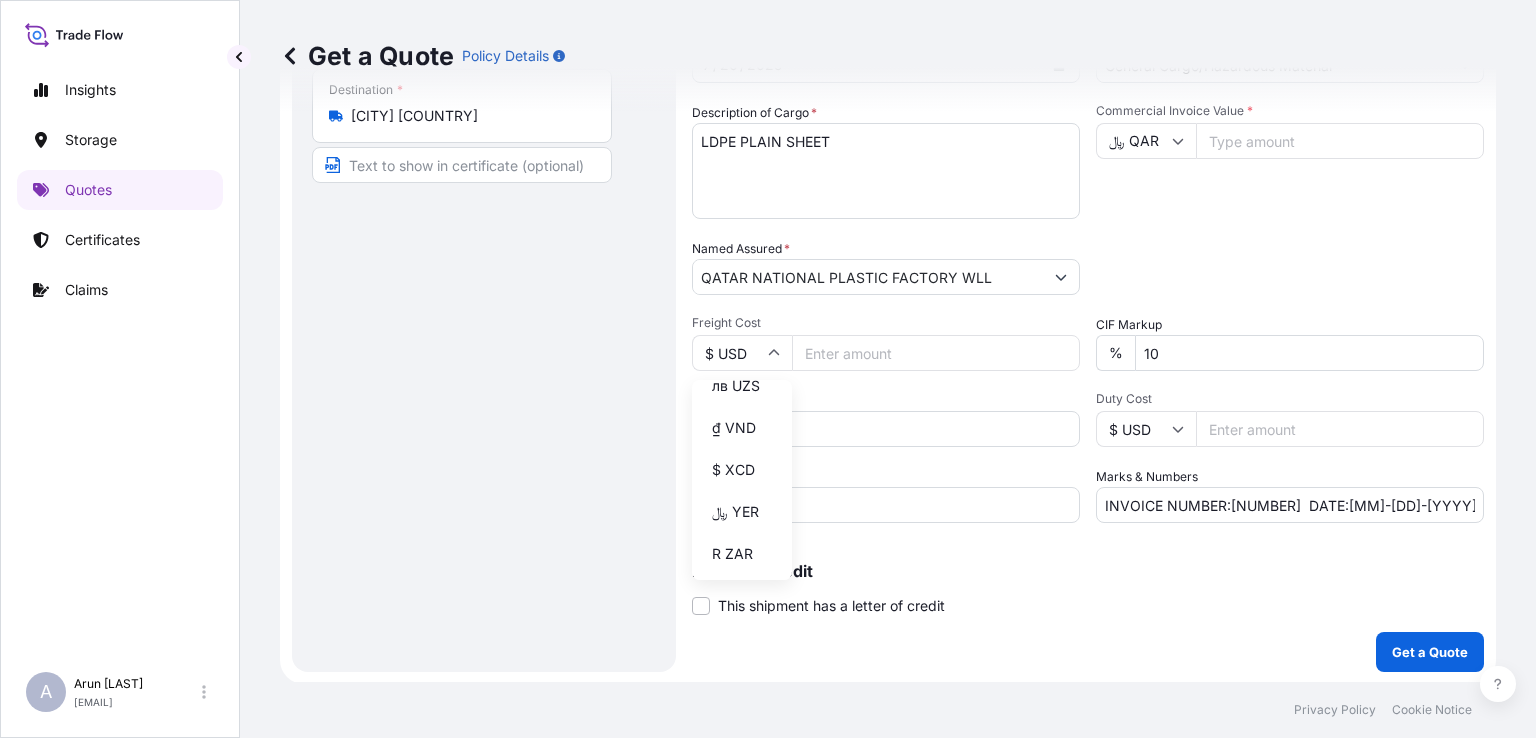 scroll, scrollTop: 3885, scrollLeft: 0, axis: vertical 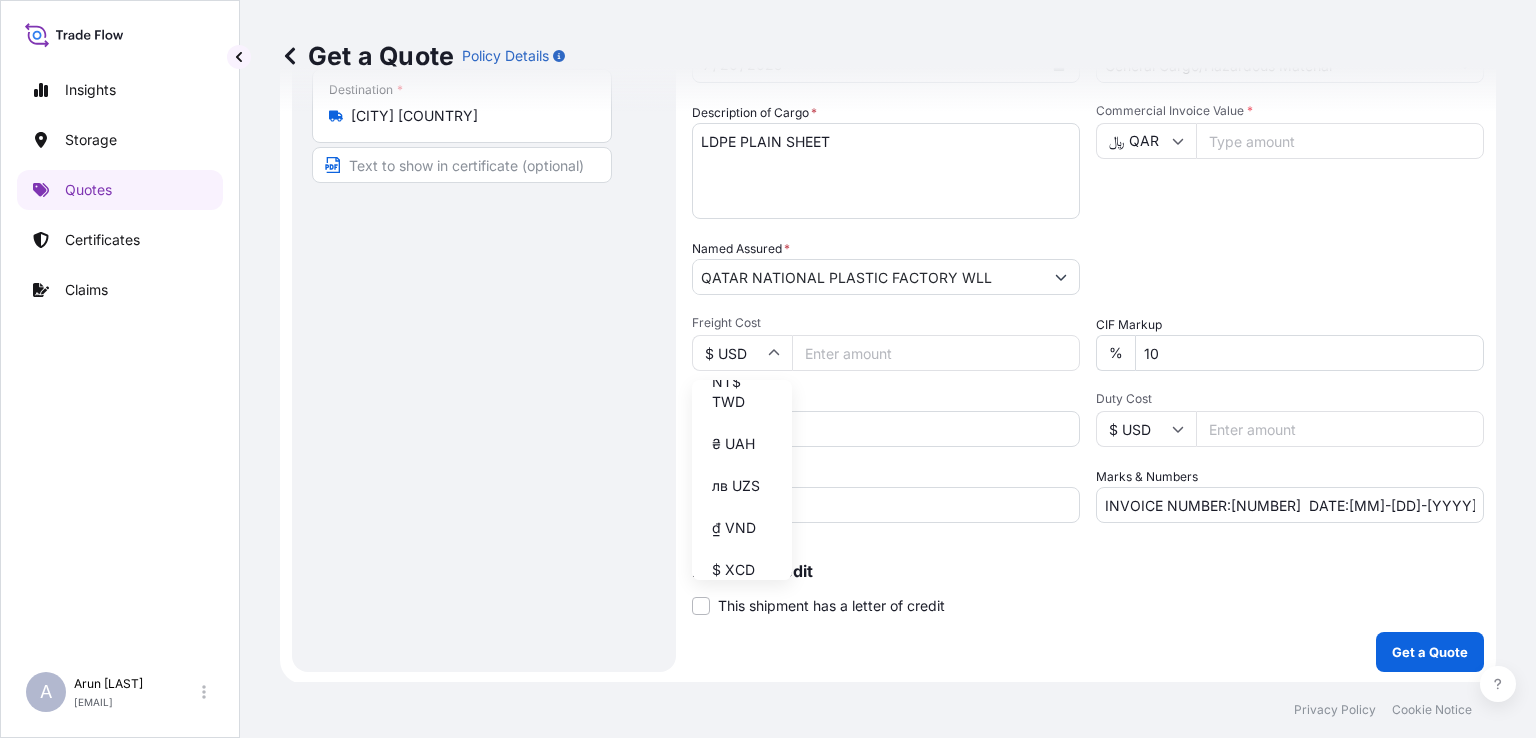 click on "﷼ QAR" at bounding box center [742, -184] 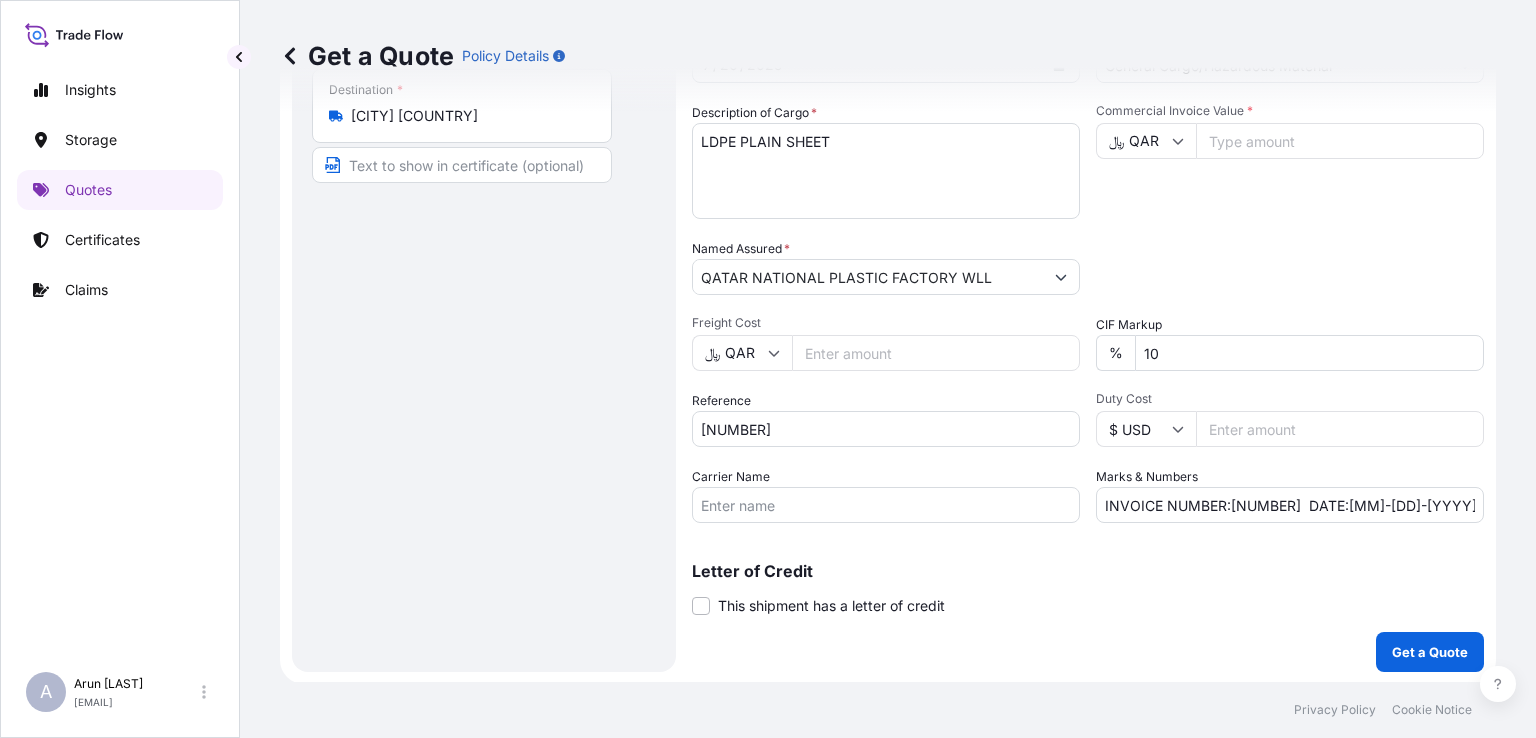click on "Freight Cost" at bounding box center (936, 353) 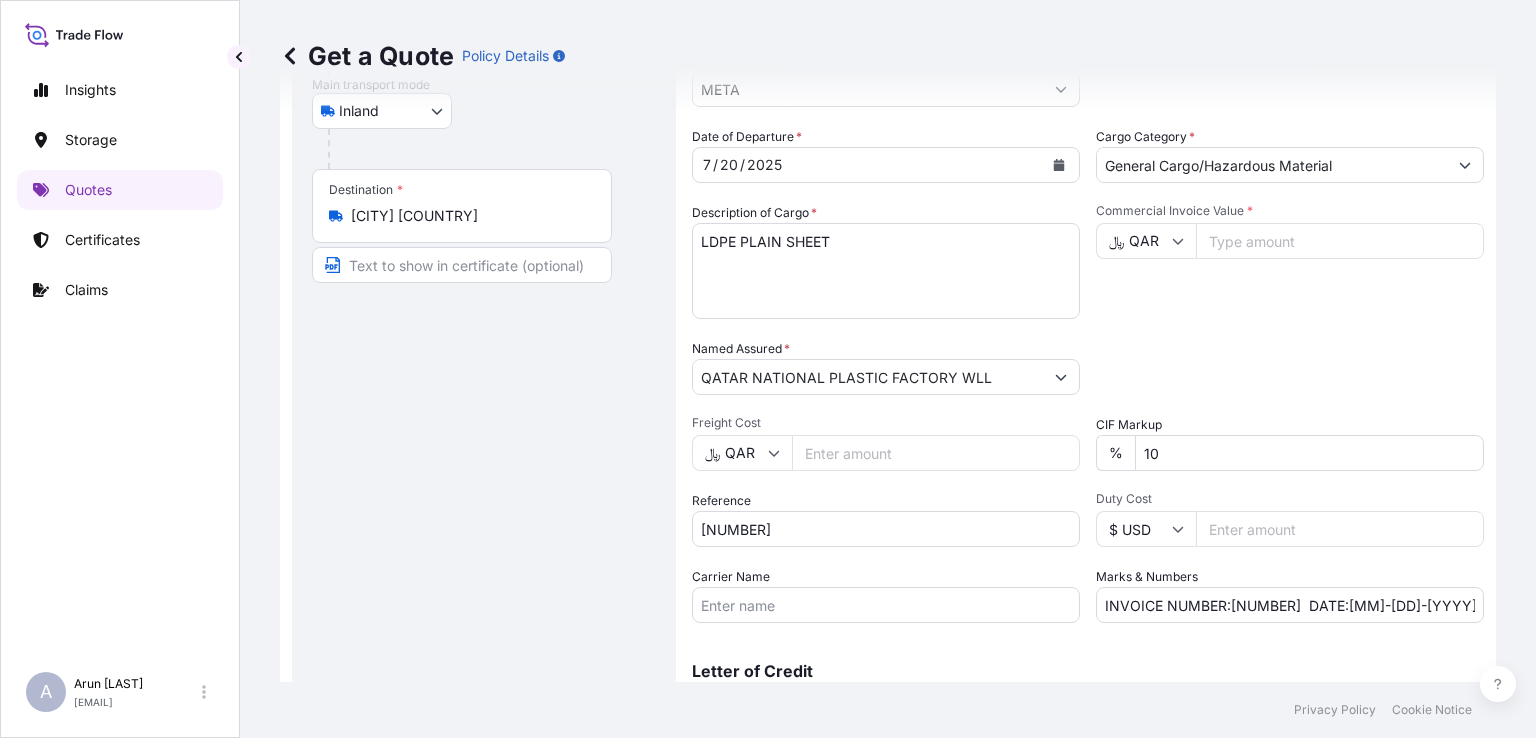 type on "[NUMBER]" 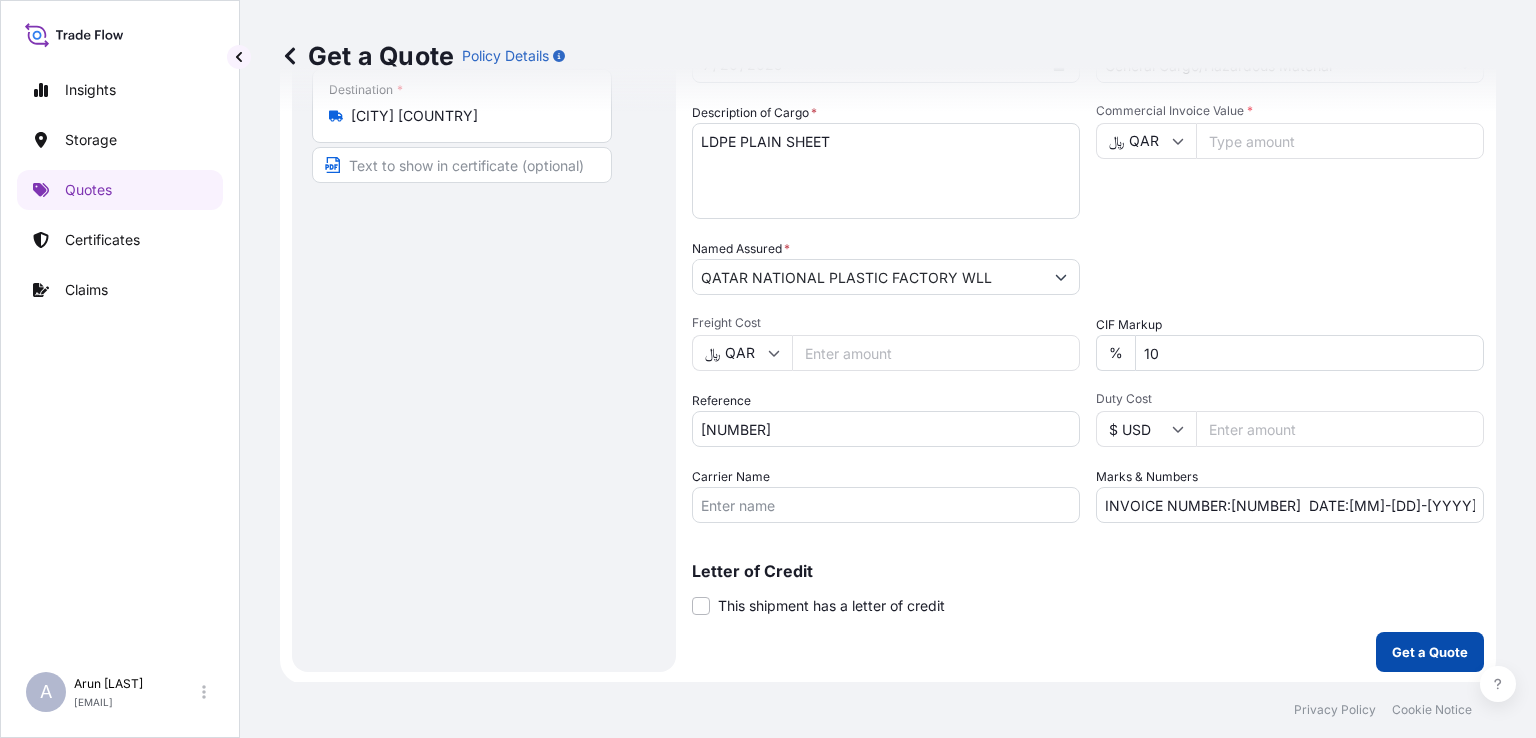click on "Get a Quote" at bounding box center [1430, 652] 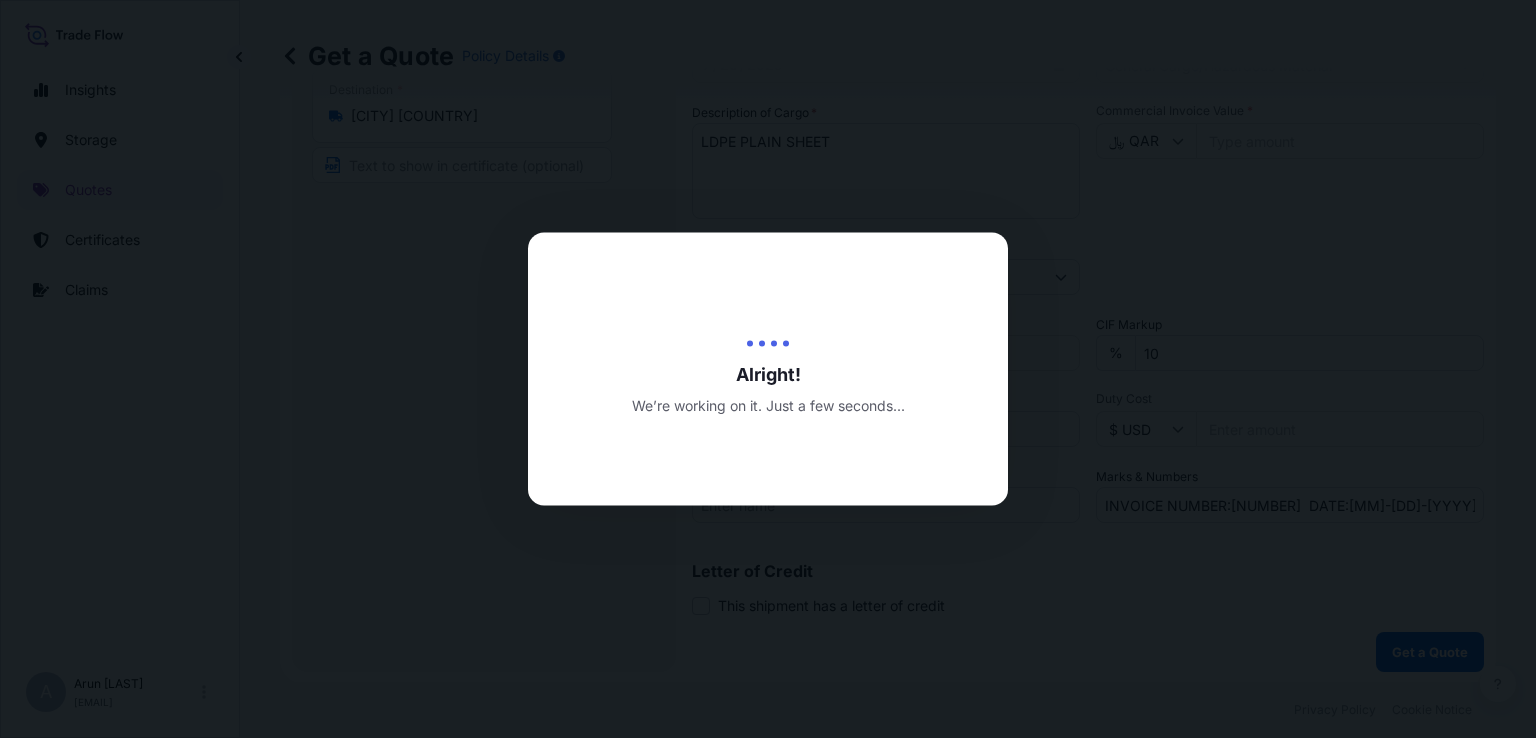 scroll, scrollTop: 0, scrollLeft: 0, axis: both 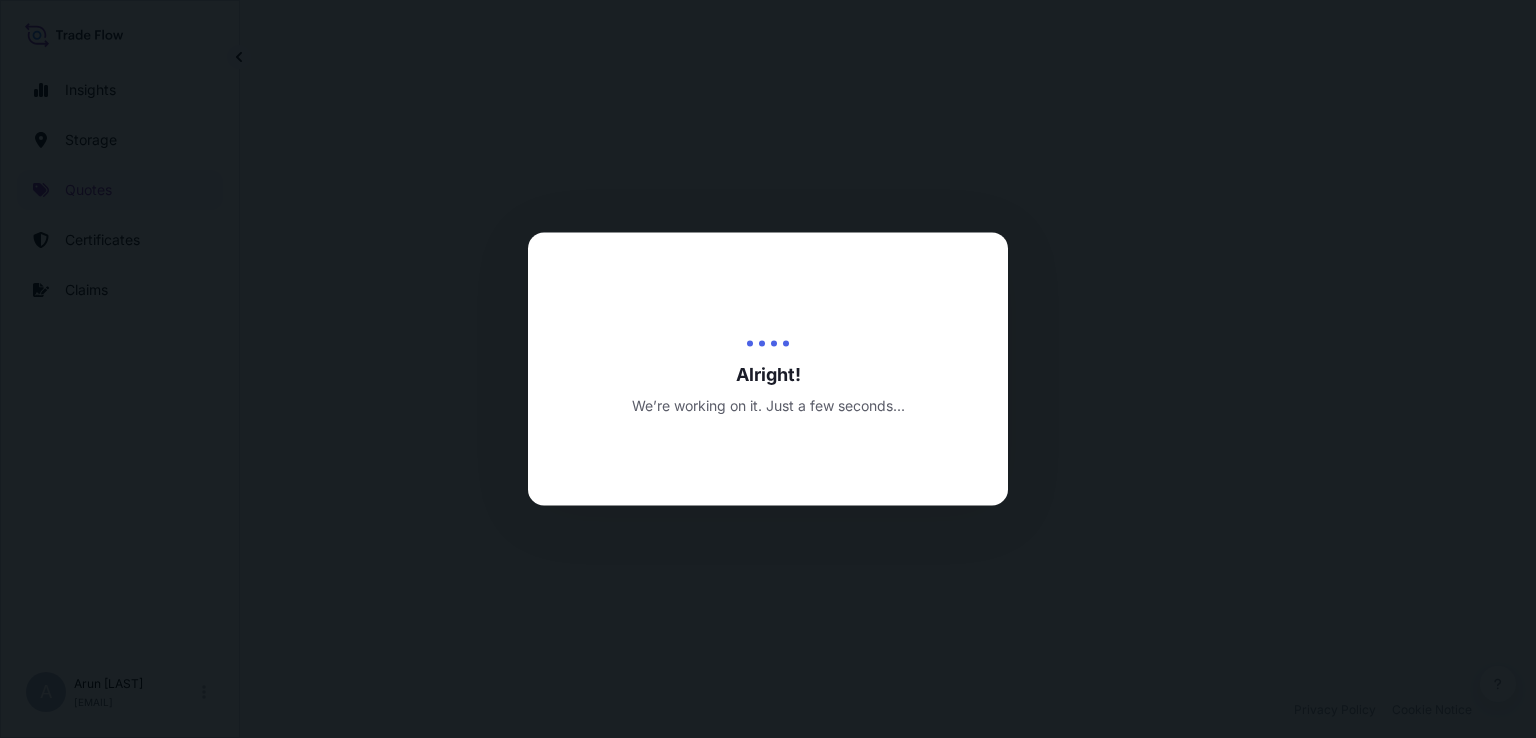 select on "Inland" 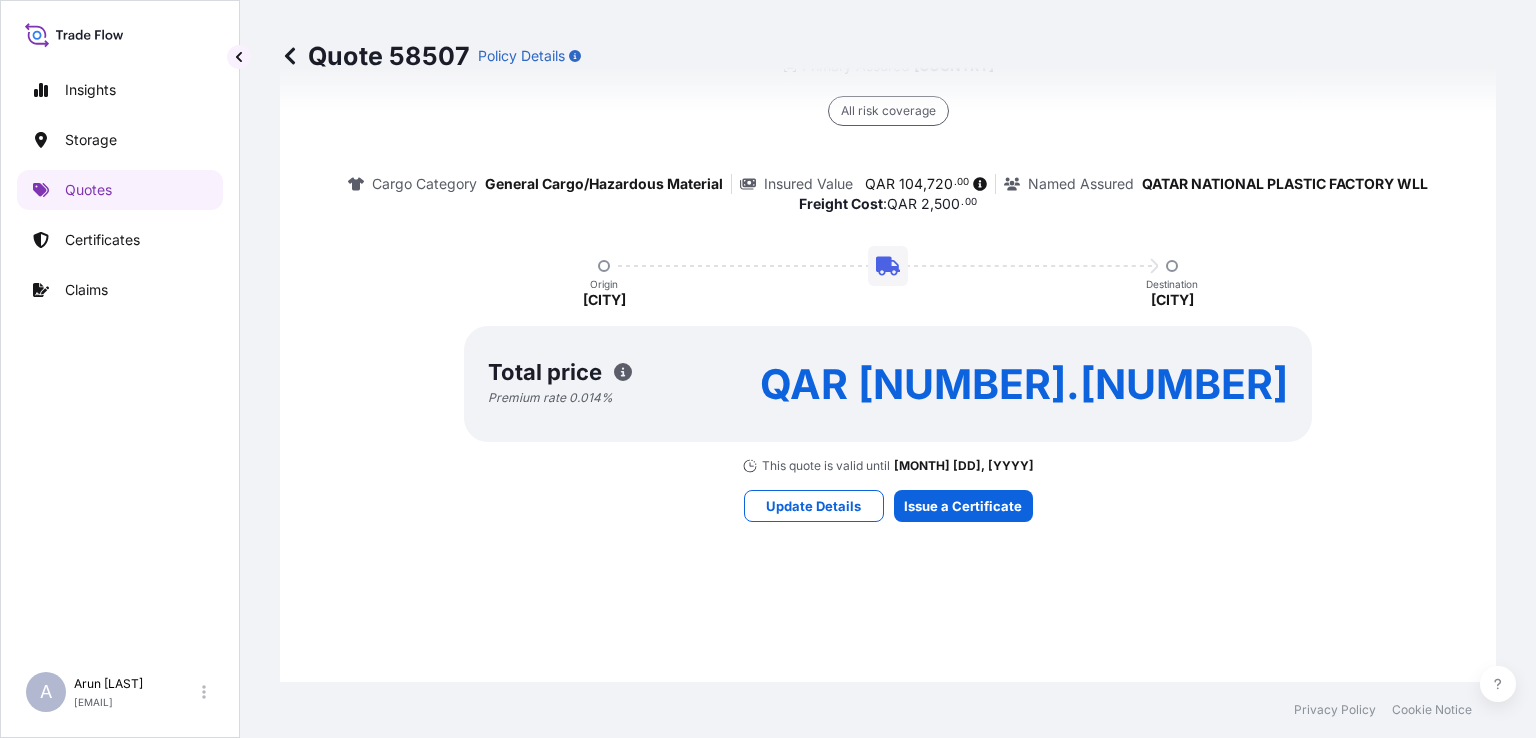 scroll, scrollTop: 1506, scrollLeft: 0, axis: vertical 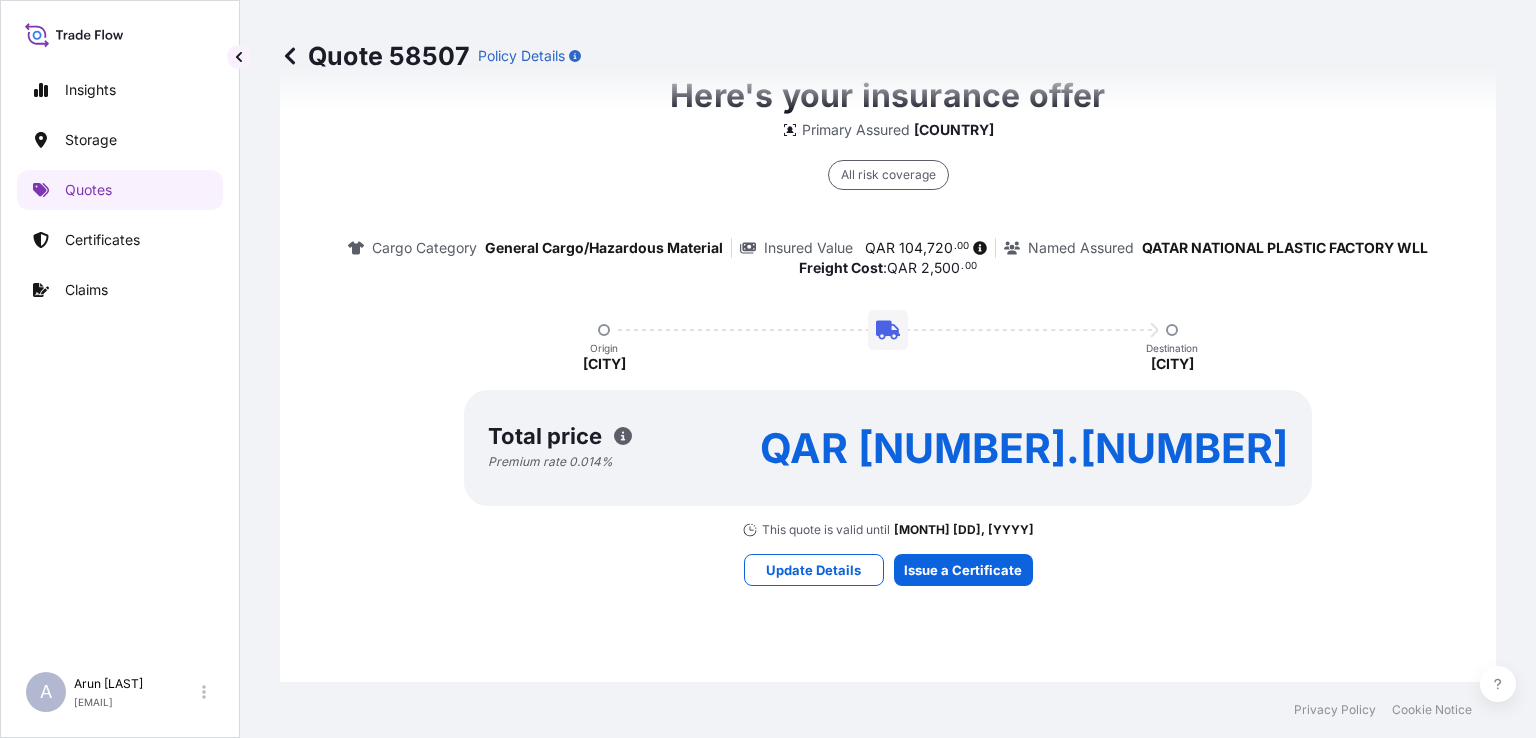 drag, startPoint x: 594, startPoint y: 322, endPoint x: 886, endPoint y: 321, distance: 292.0017 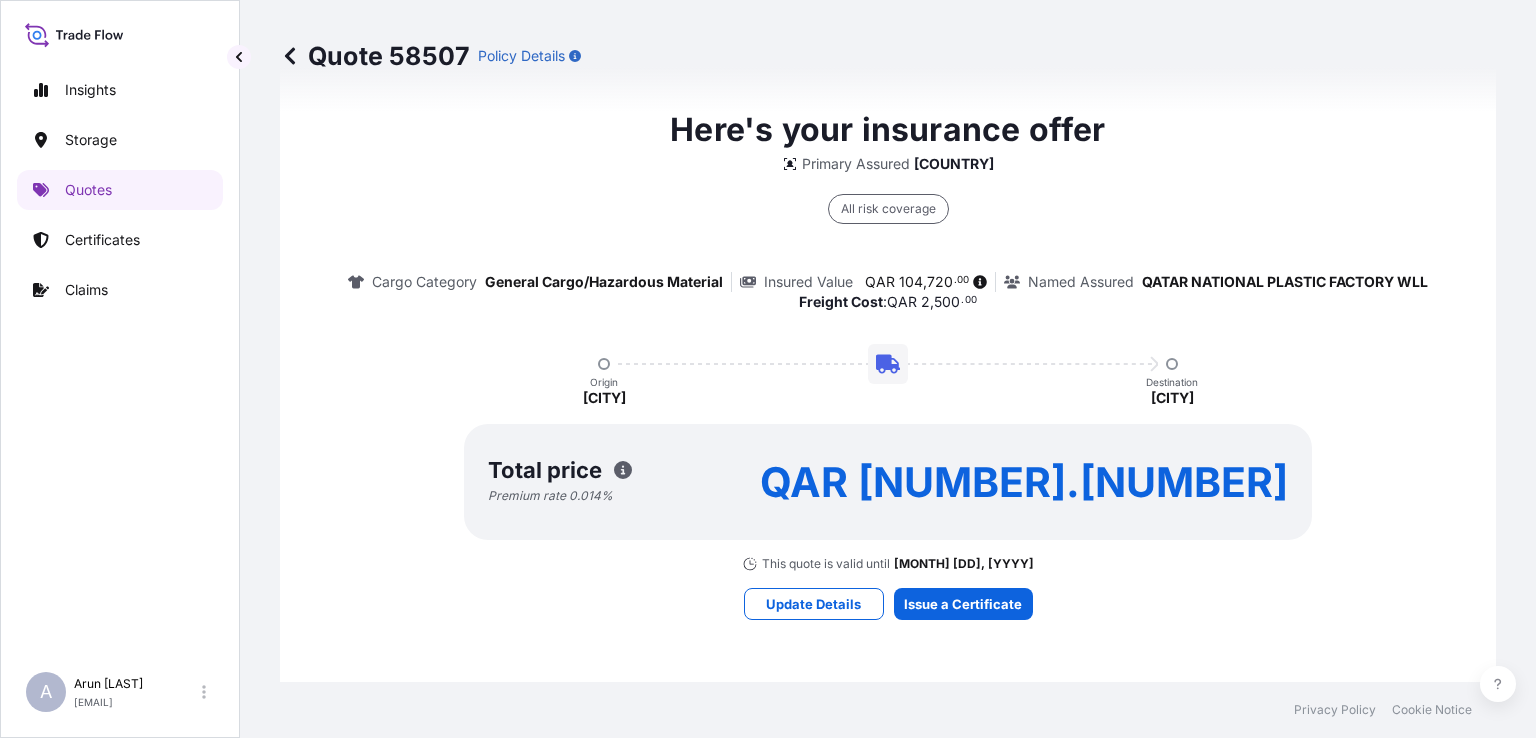 scroll, scrollTop: 1506, scrollLeft: 0, axis: vertical 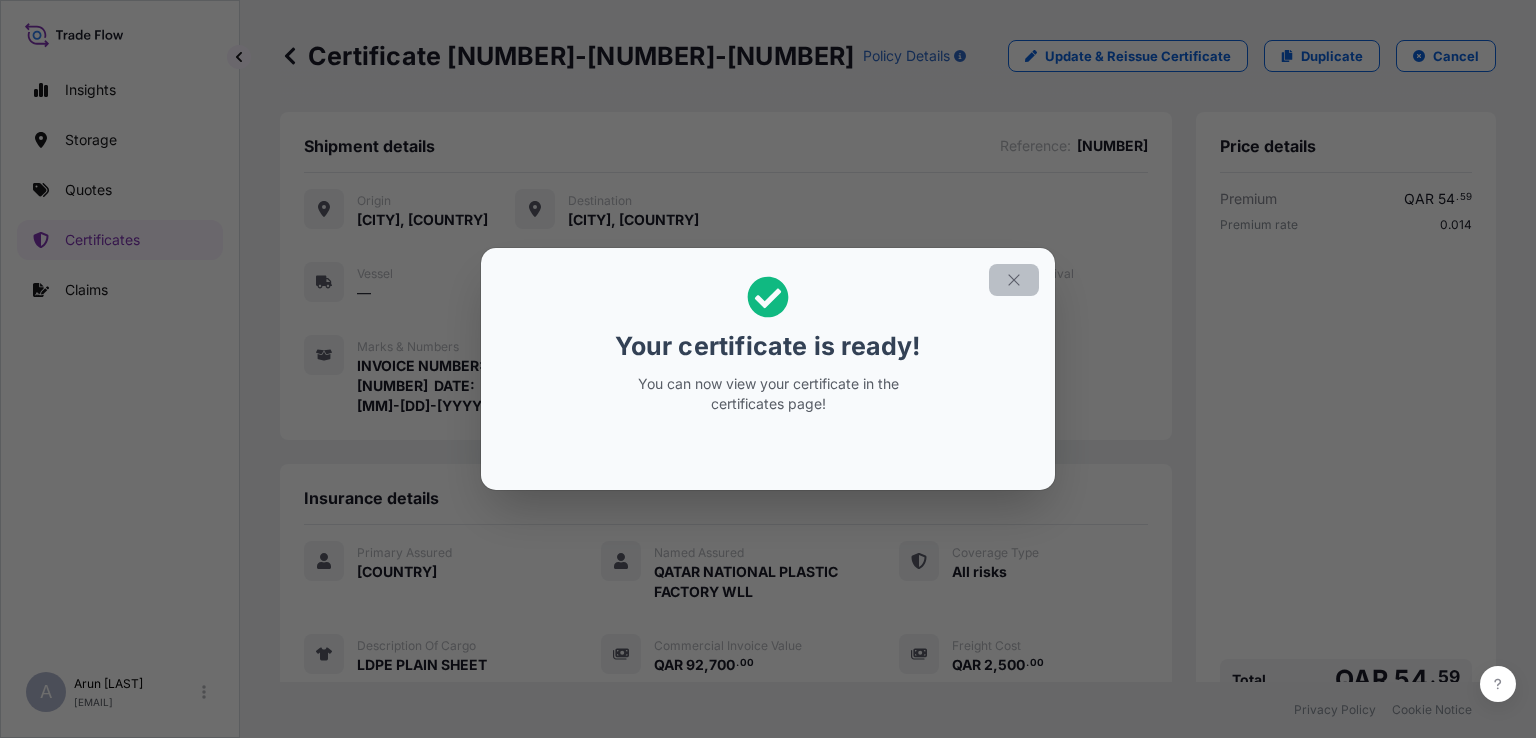 click at bounding box center [1014, 280] 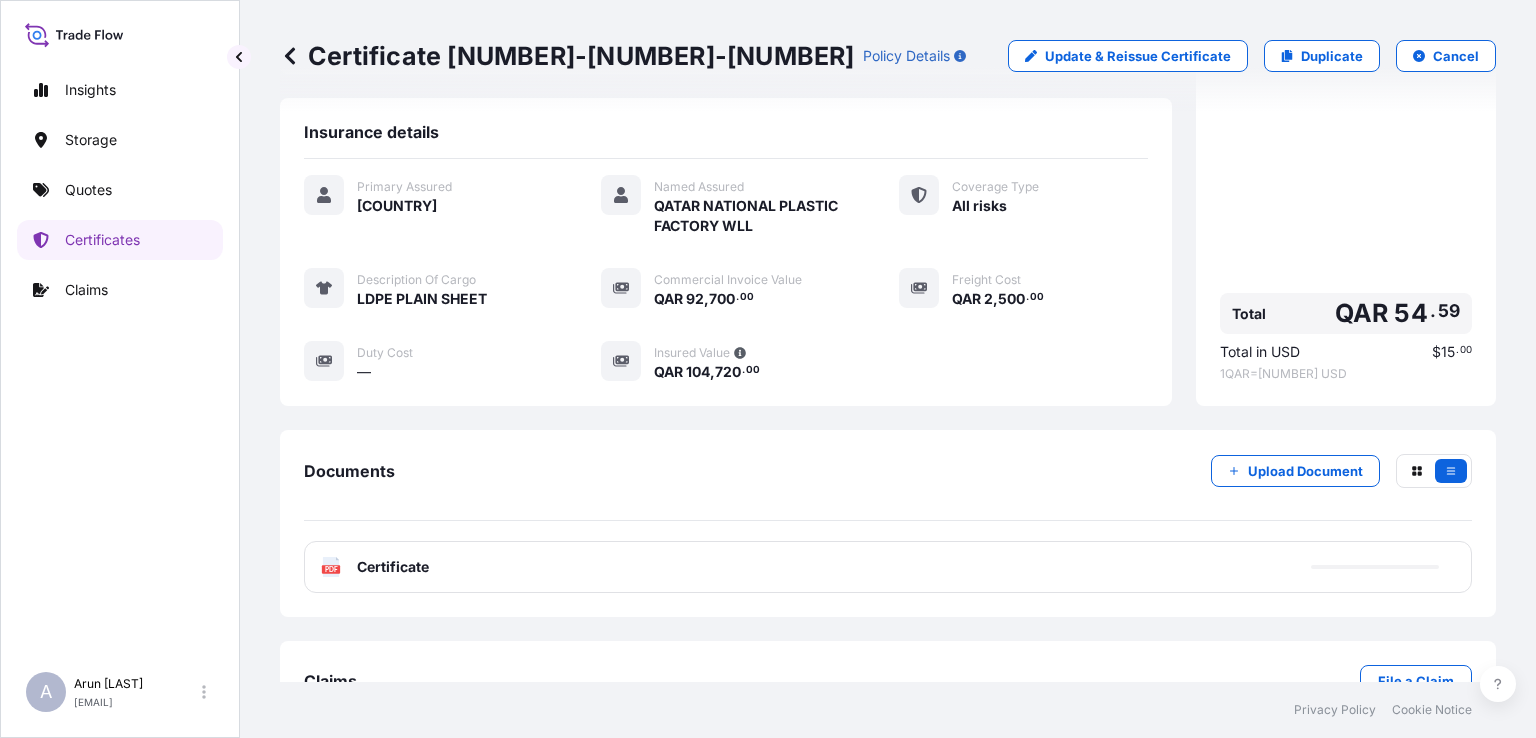 scroll, scrollTop: 398, scrollLeft: 0, axis: vertical 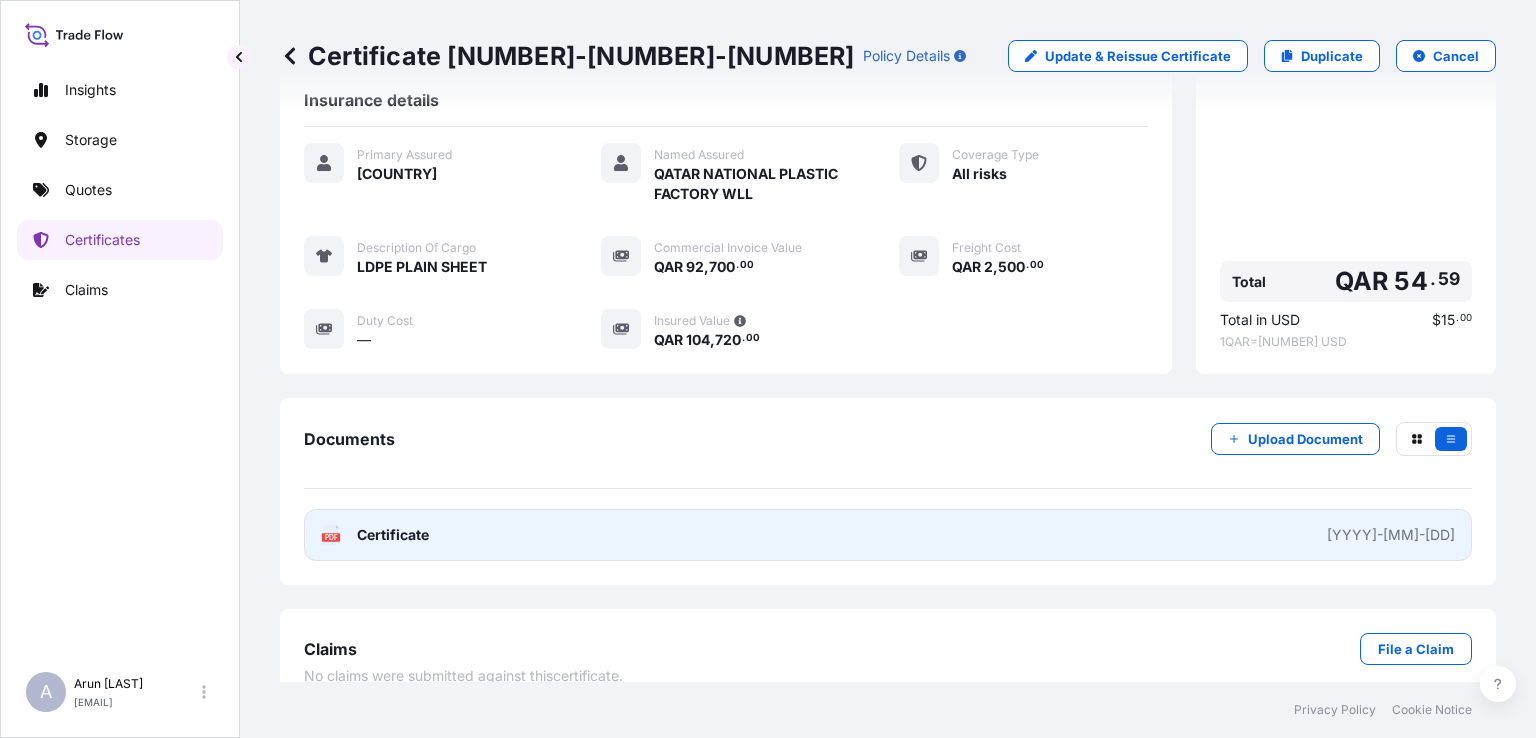 click on "Certificate" at bounding box center (393, 535) 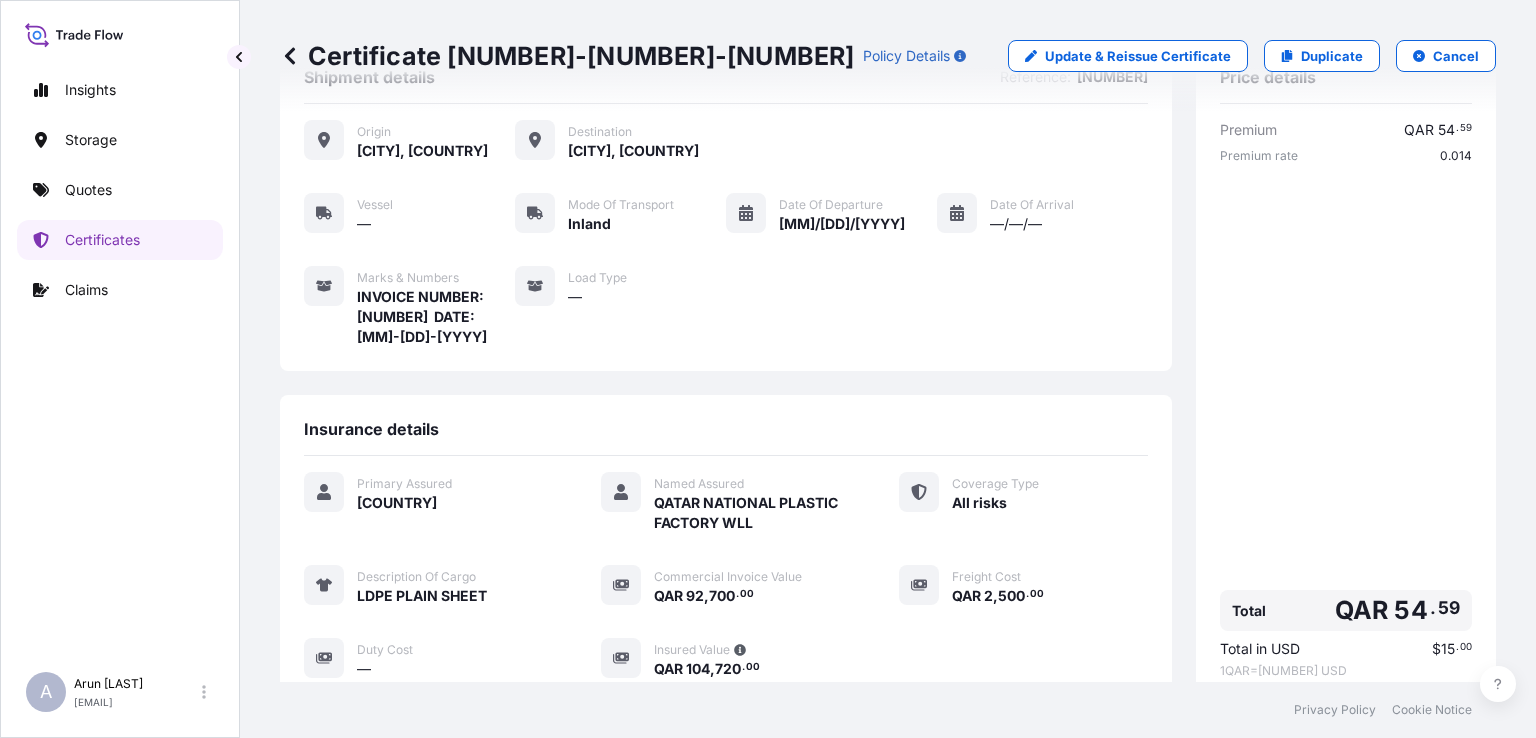 scroll, scrollTop: 100, scrollLeft: 0, axis: vertical 